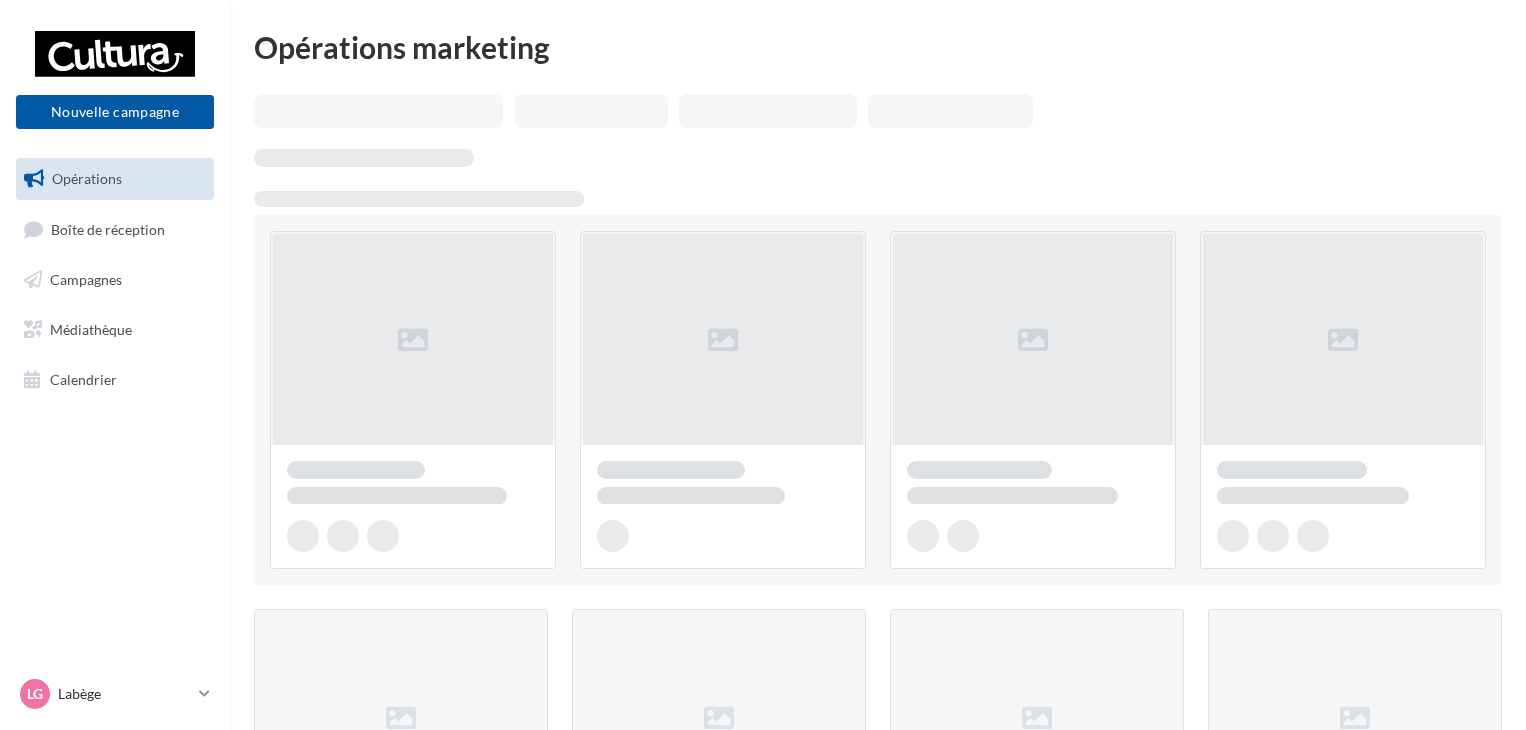 scroll, scrollTop: 0, scrollLeft: 0, axis: both 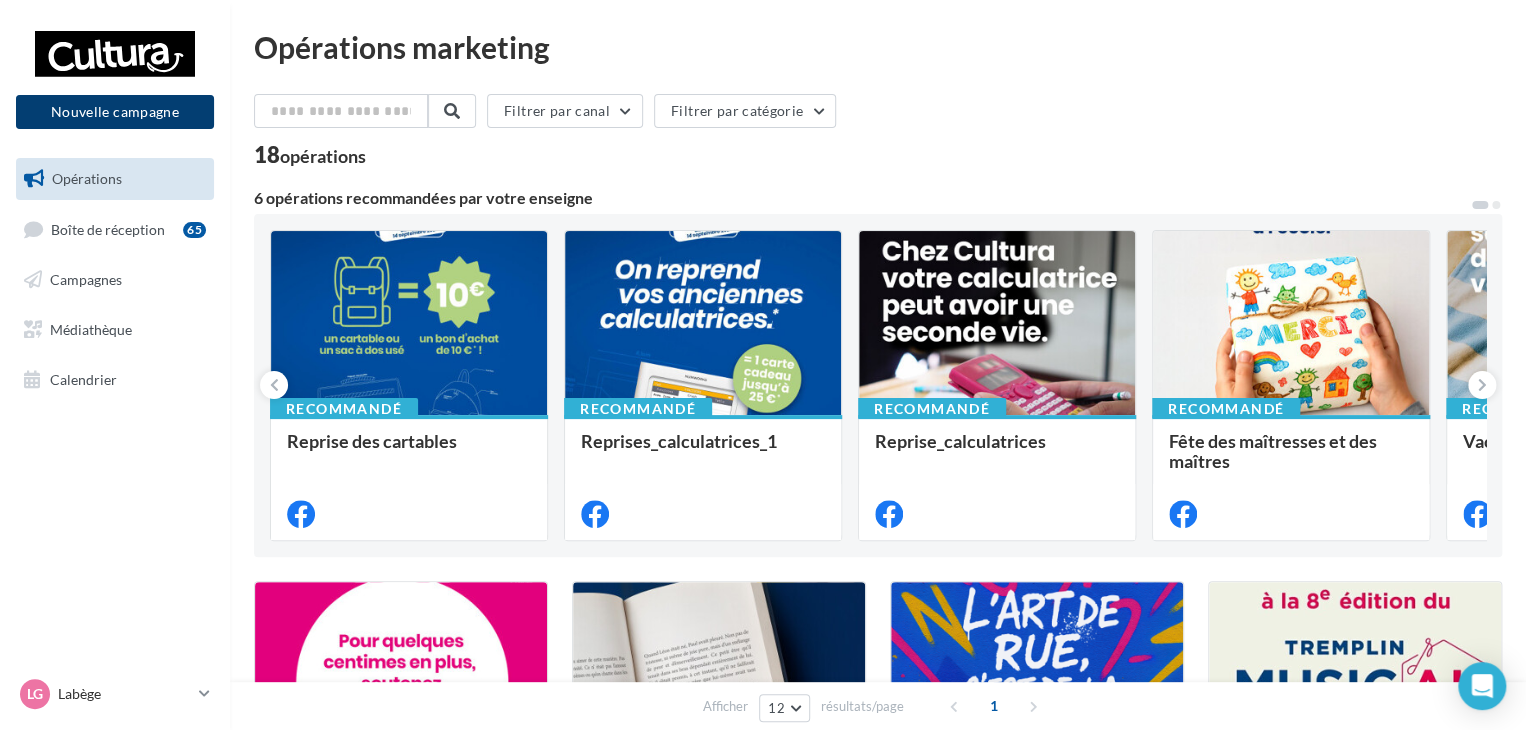 click on "Nouvelle campagne" at bounding box center [115, 112] 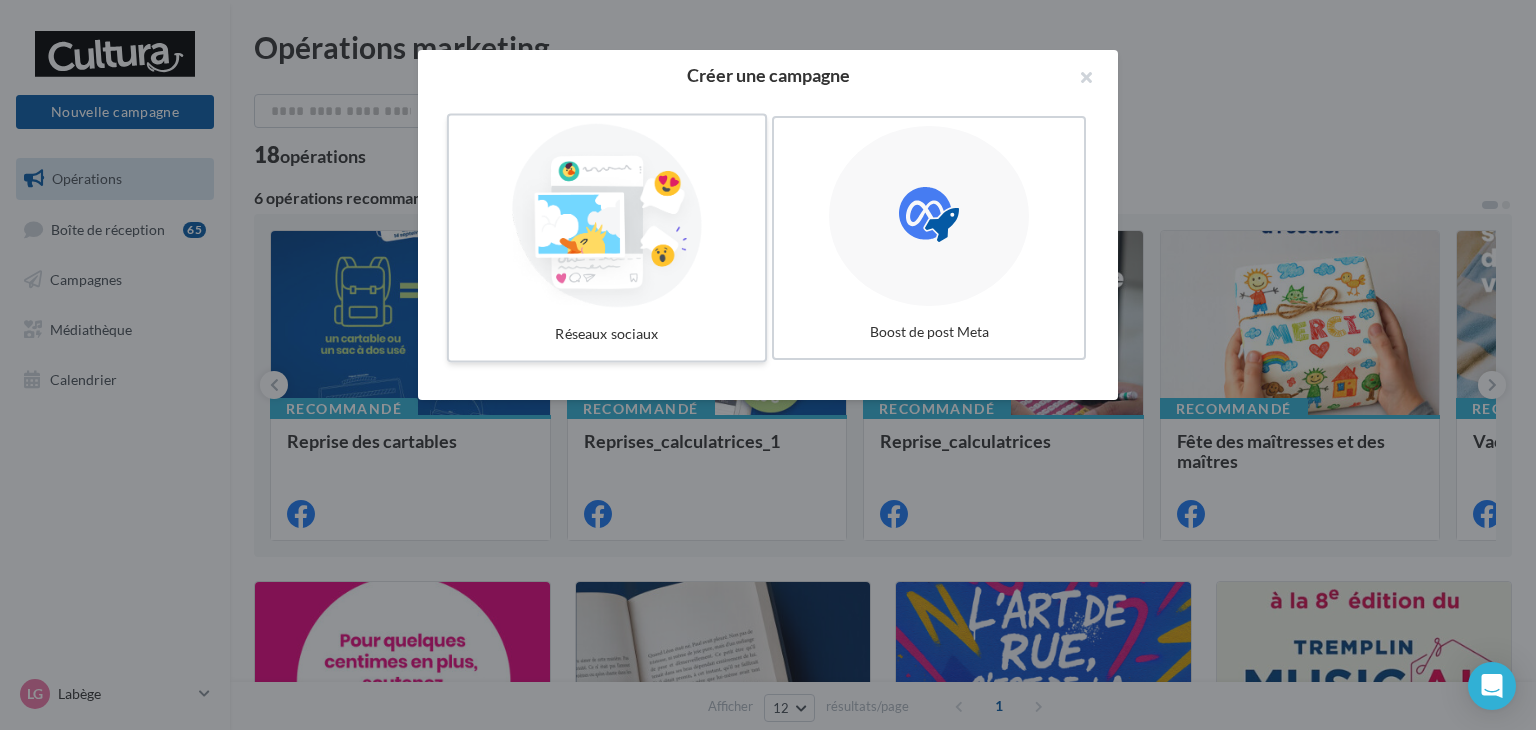 click at bounding box center (607, 216) 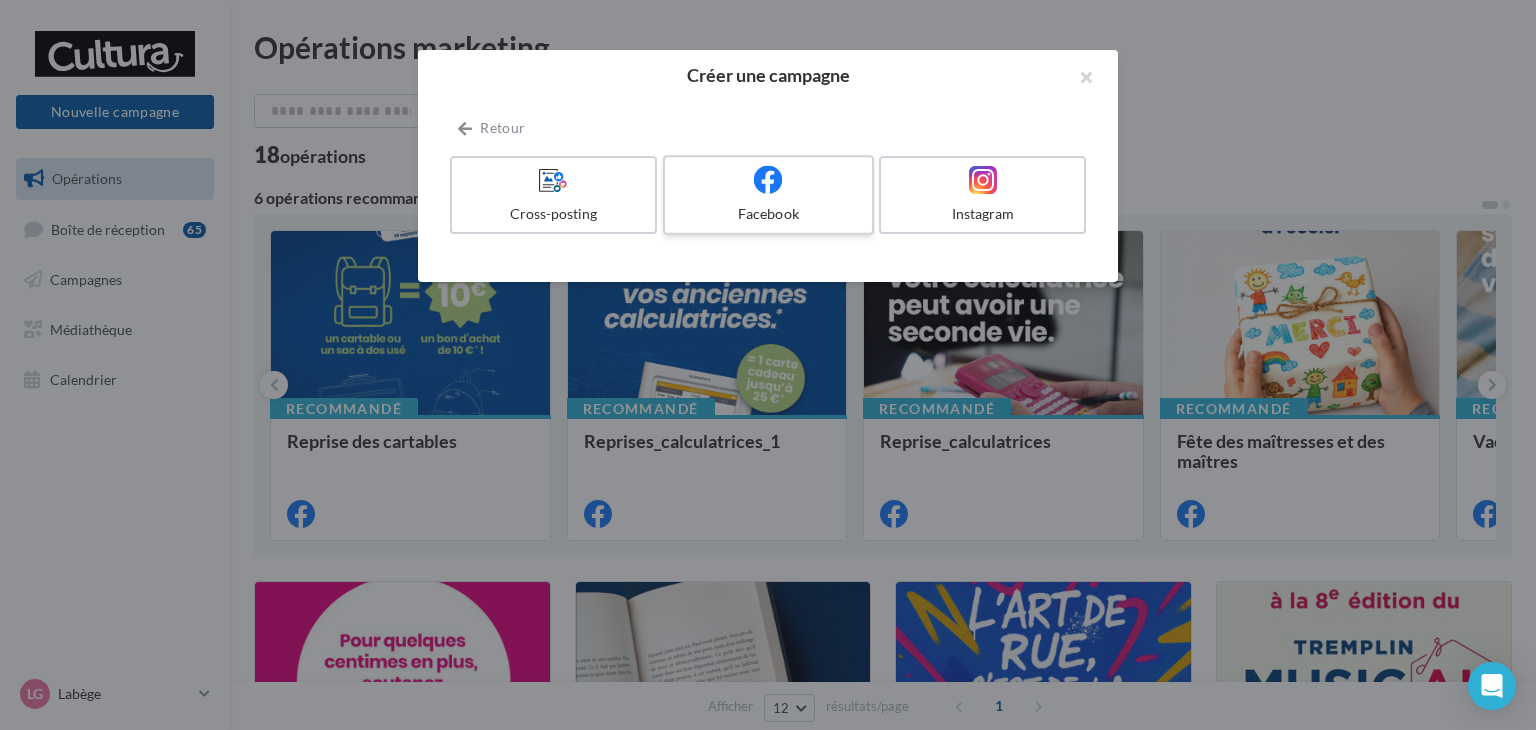 click on "Facebook" at bounding box center (768, 214) 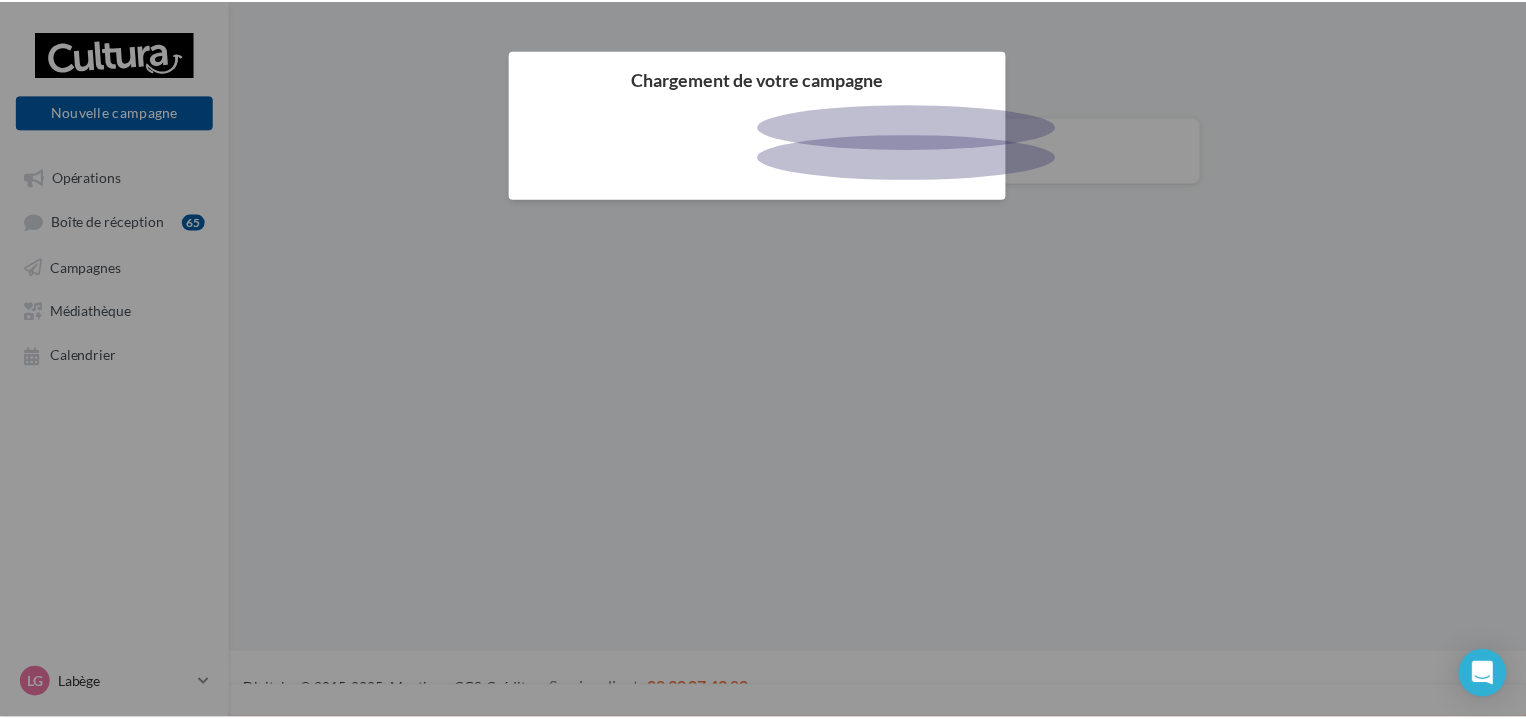 scroll, scrollTop: 0, scrollLeft: 0, axis: both 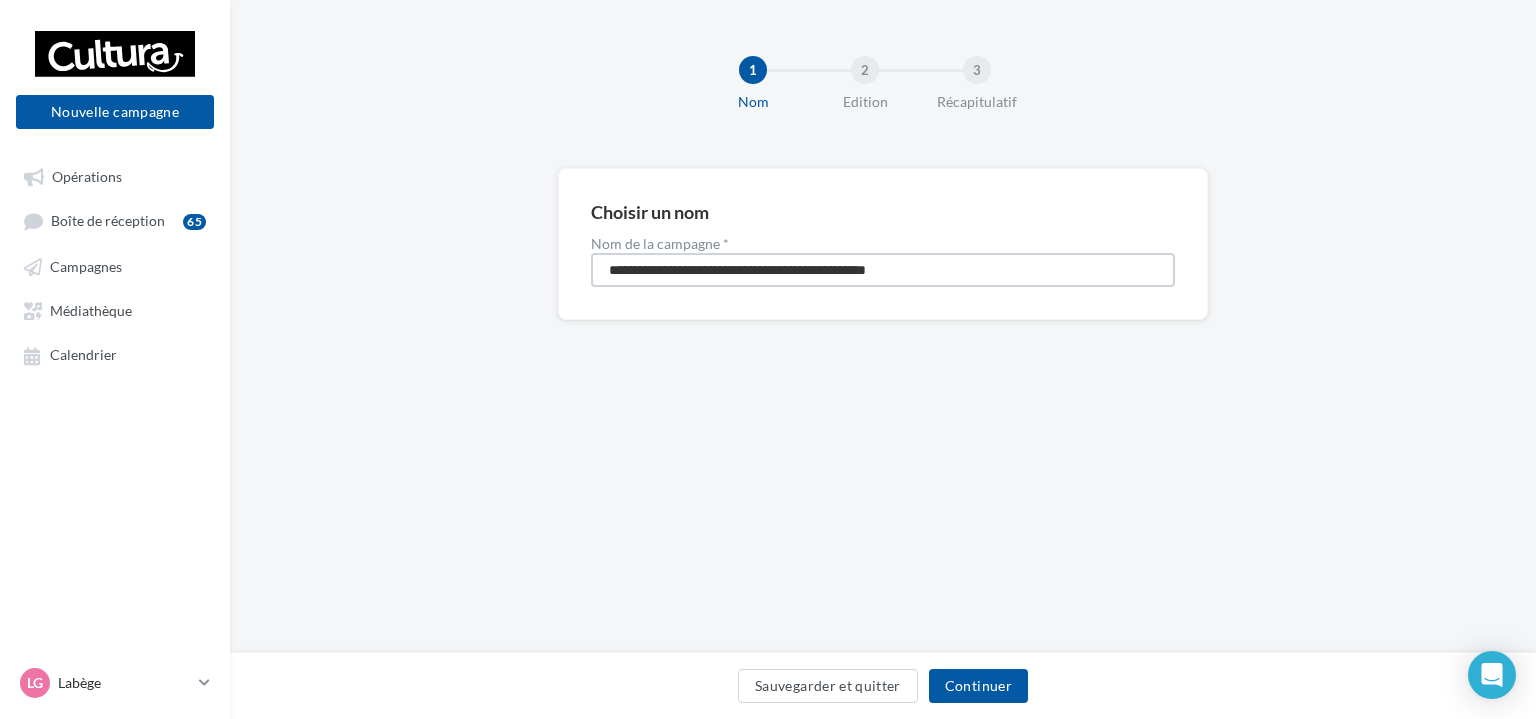 drag, startPoint x: 949, startPoint y: 269, endPoint x: 546, endPoint y: 280, distance: 403.1501 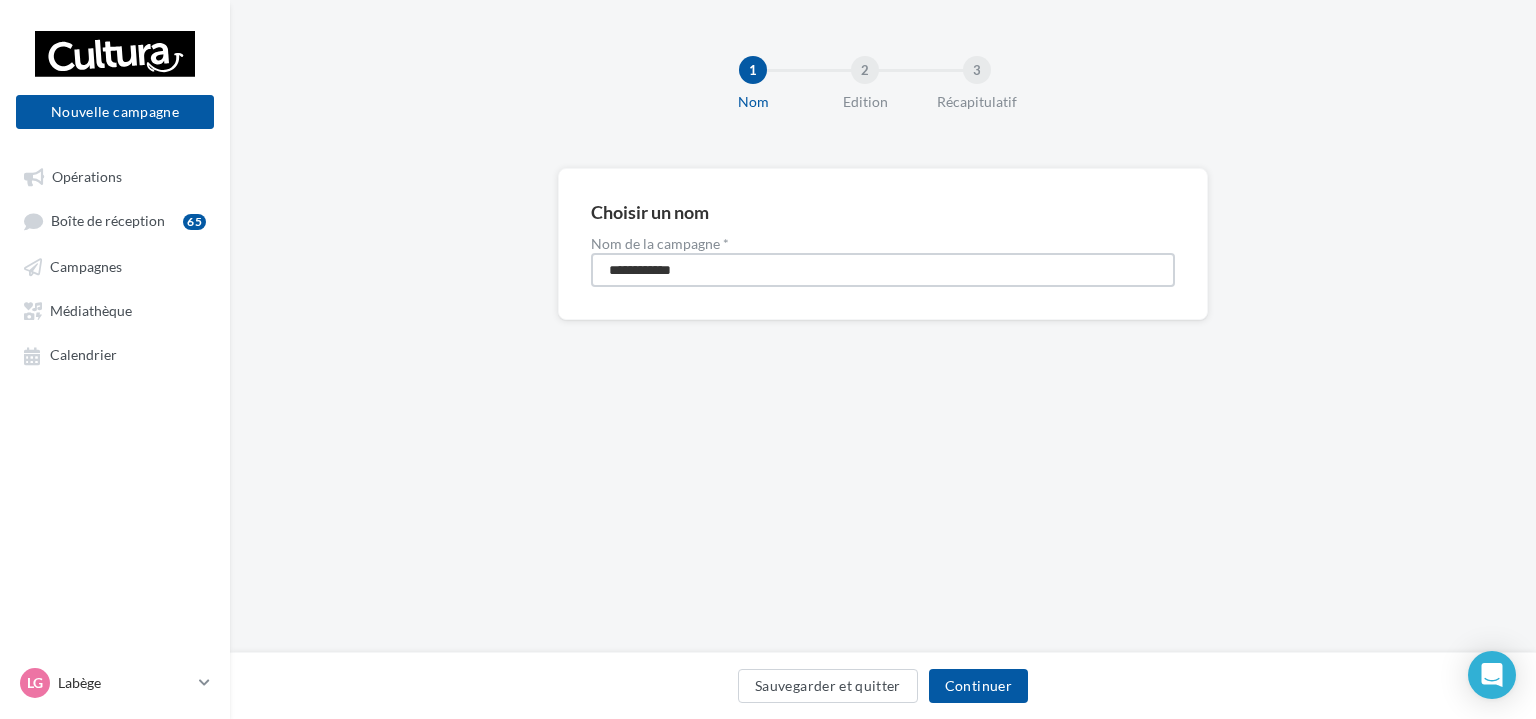 type on "**********" 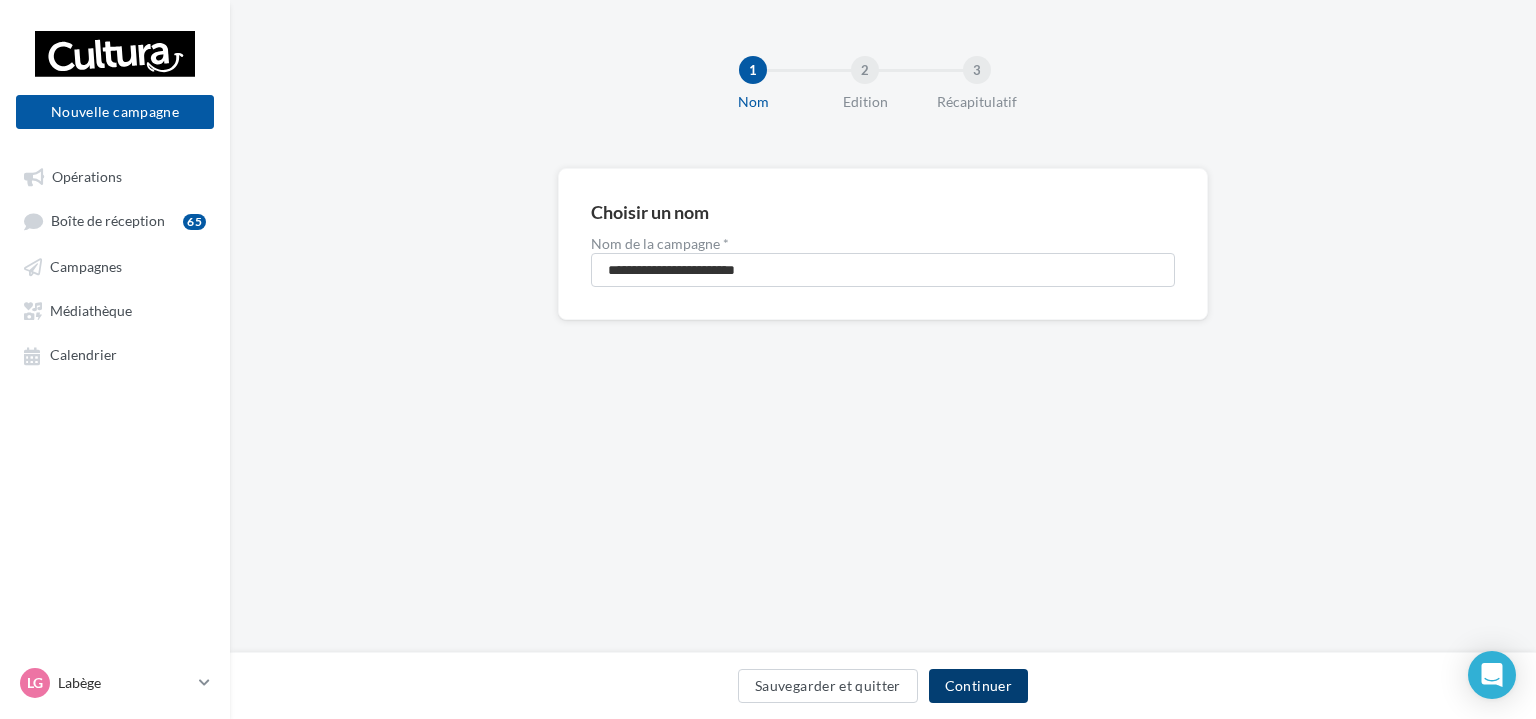 click on "Continuer" at bounding box center (978, 686) 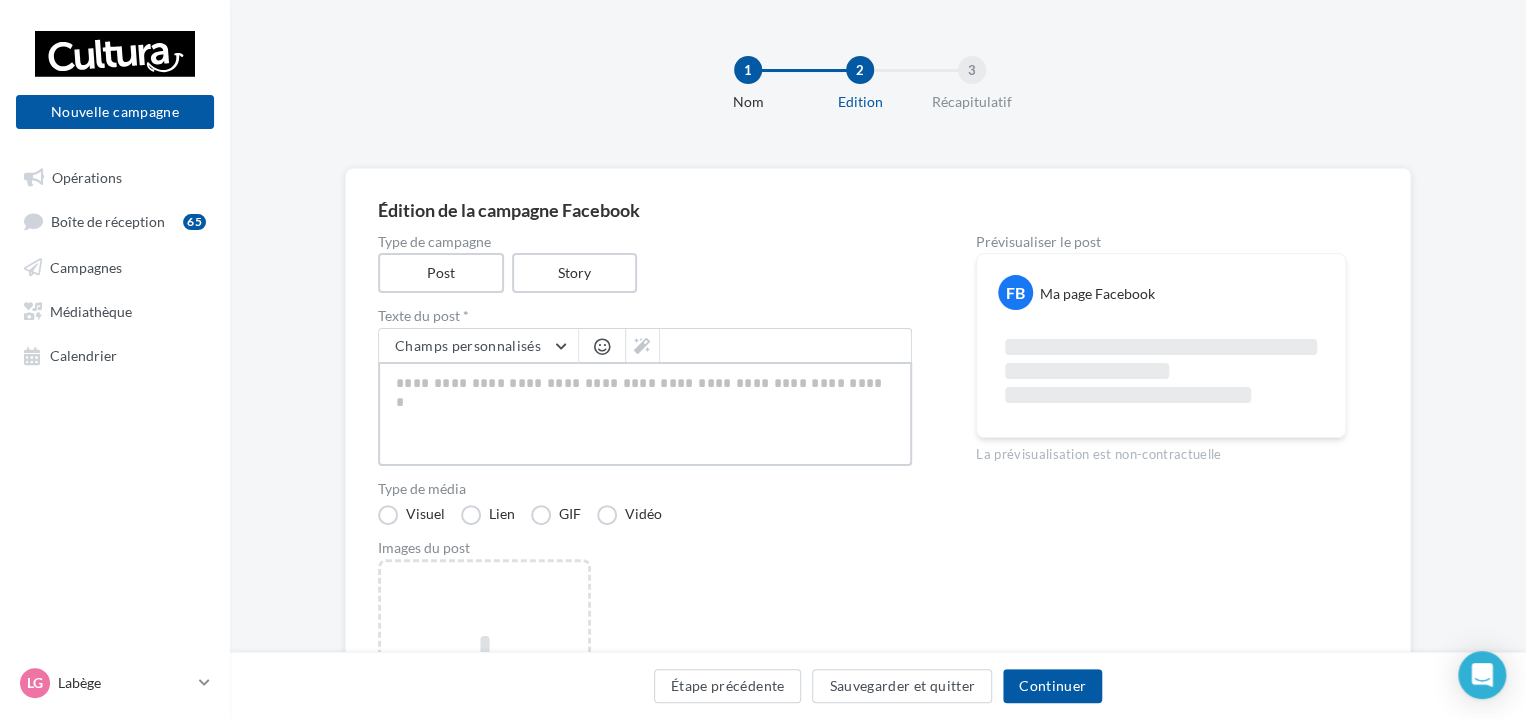 click at bounding box center (645, 414) 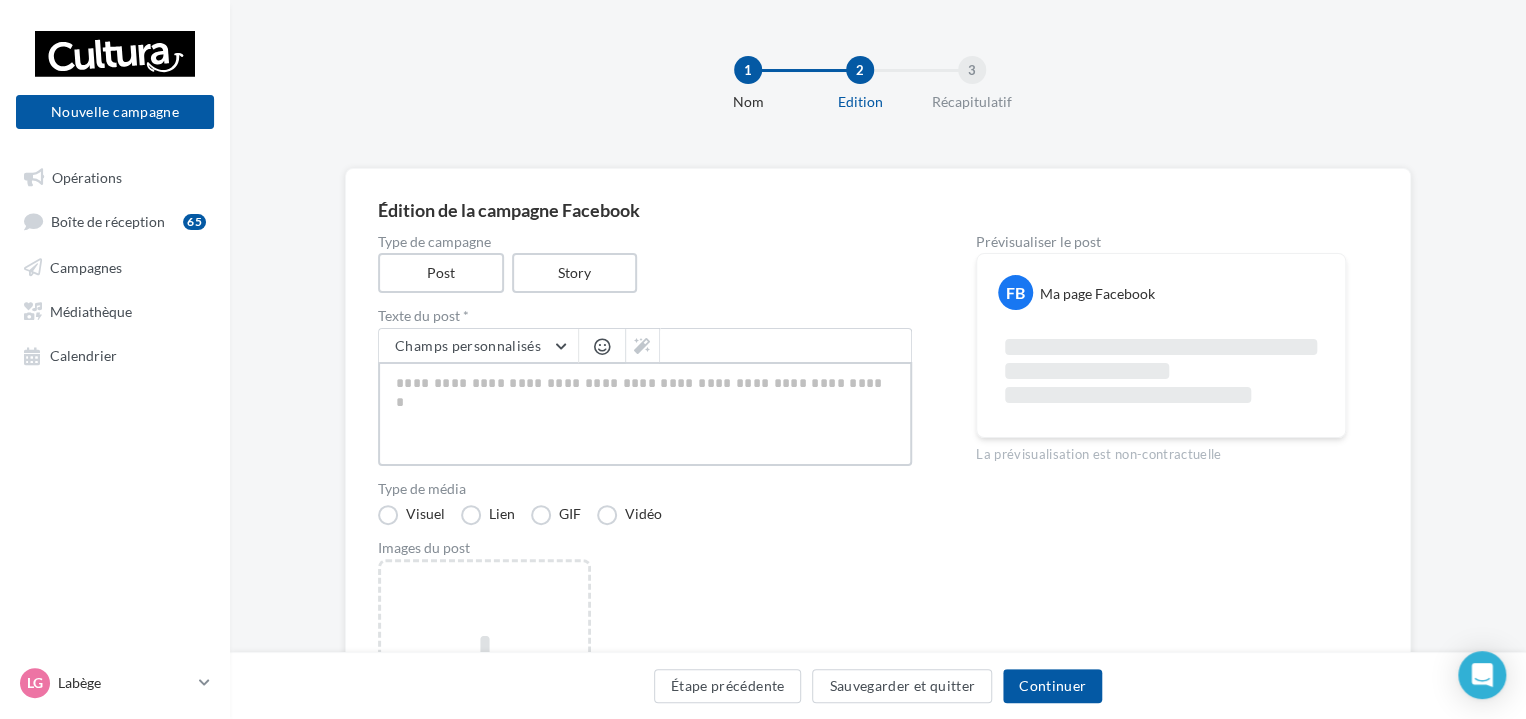 paste on "**********" 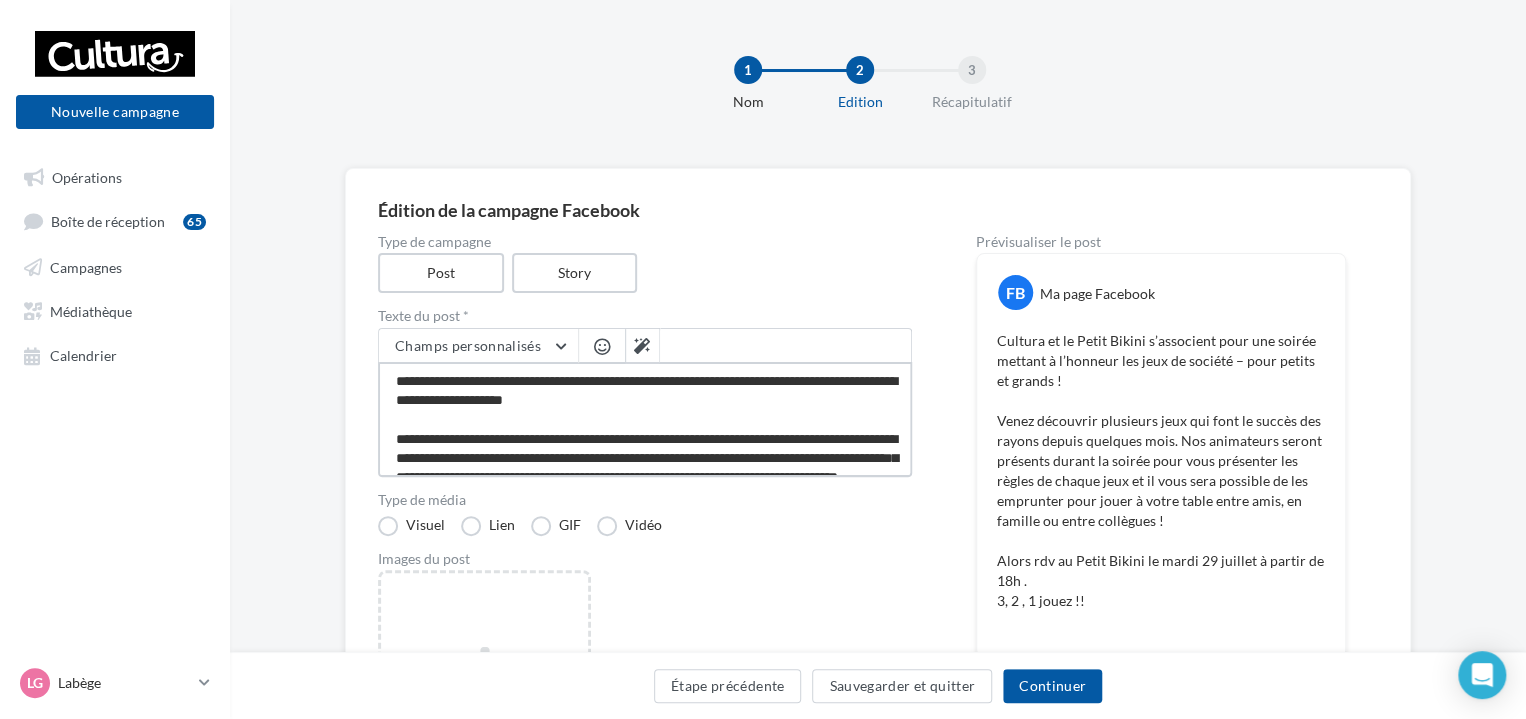 scroll, scrollTop: 135, scrollLeft: 0, axis: vertical 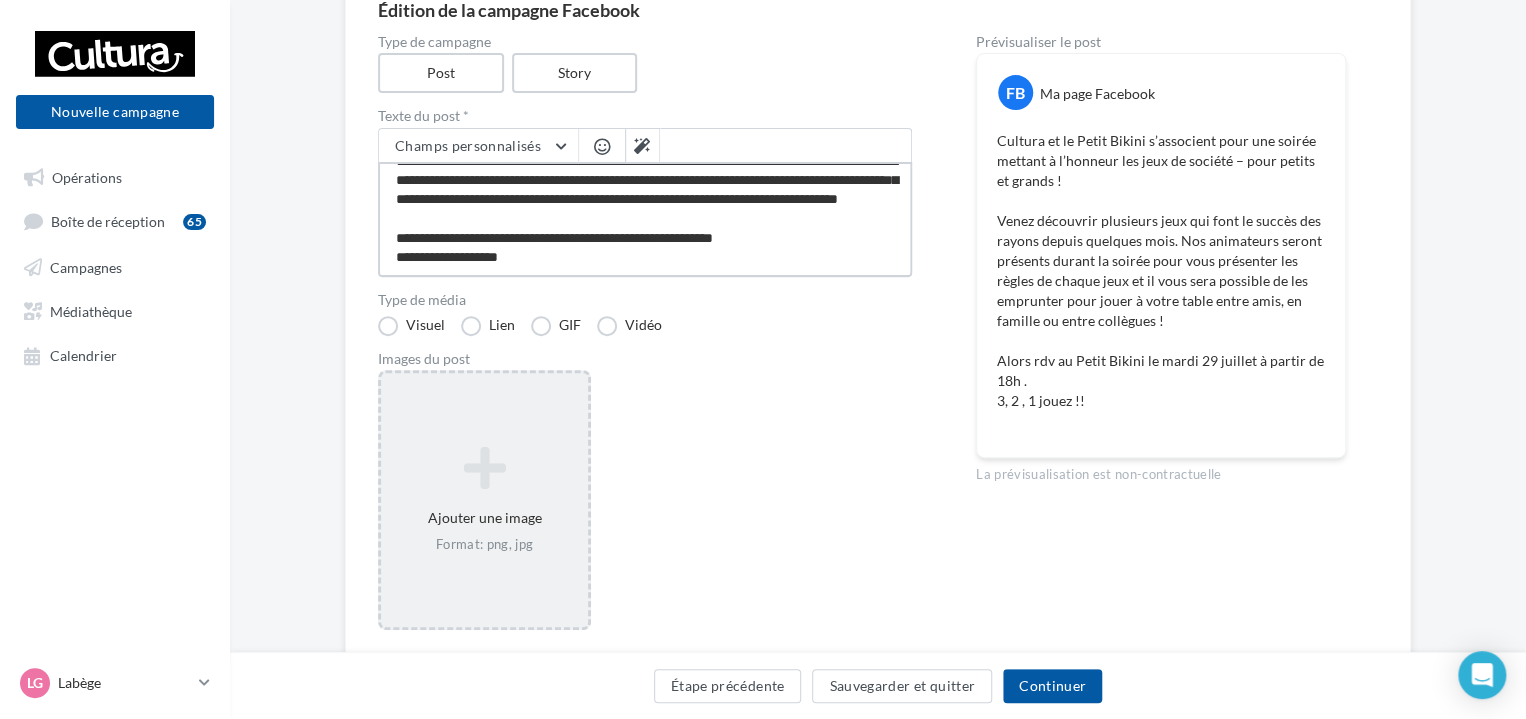 type on "**********" 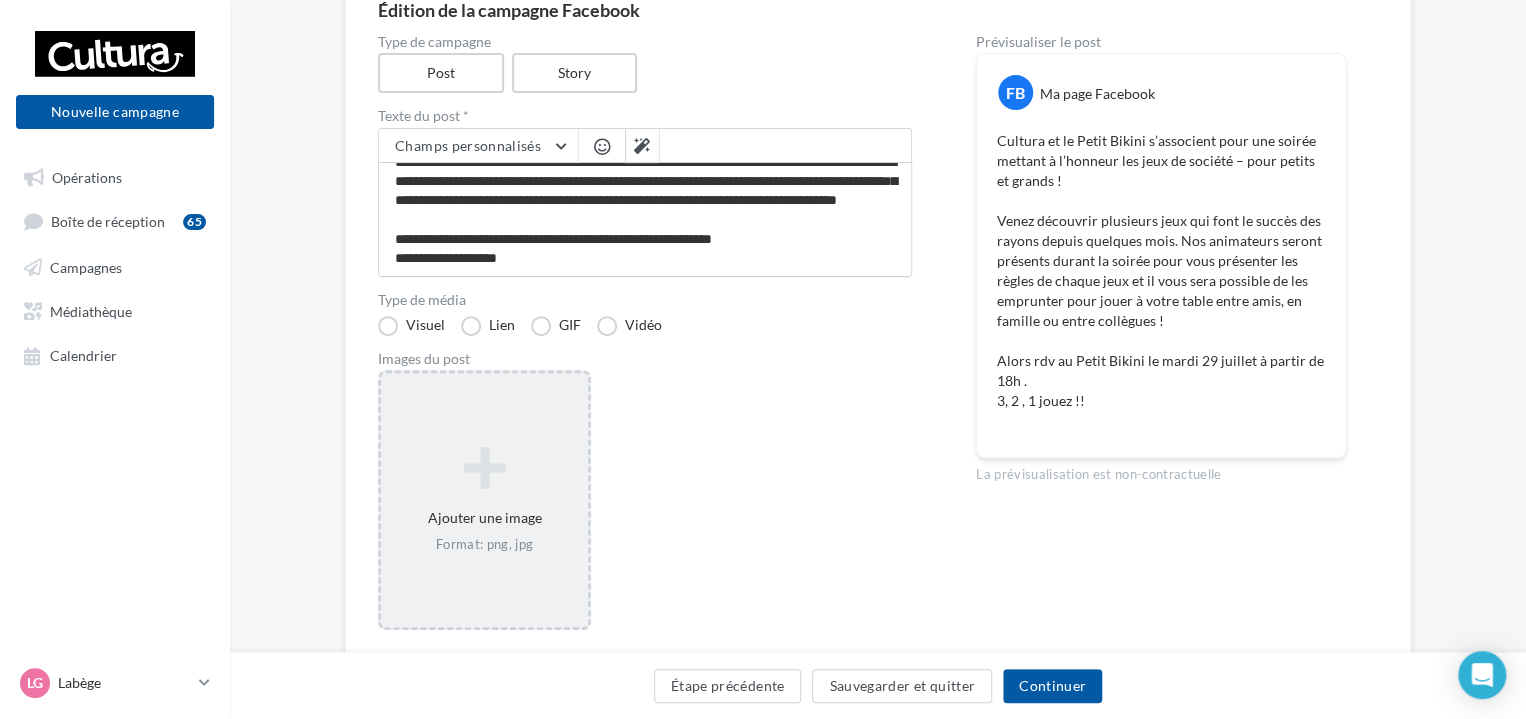 click at bounding box center [484, 468] 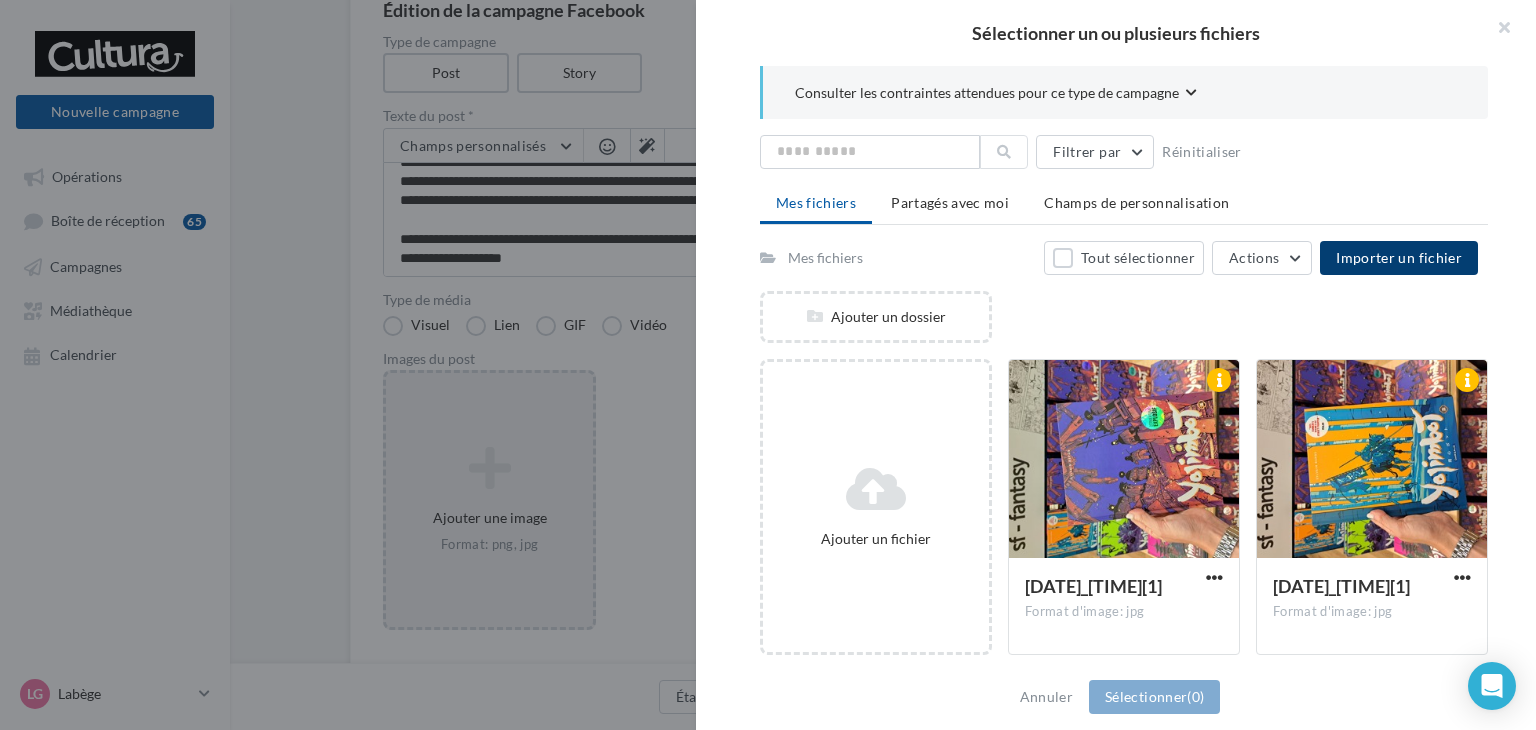 click on "Importer un fichier" at bounding box center (1399, 257) 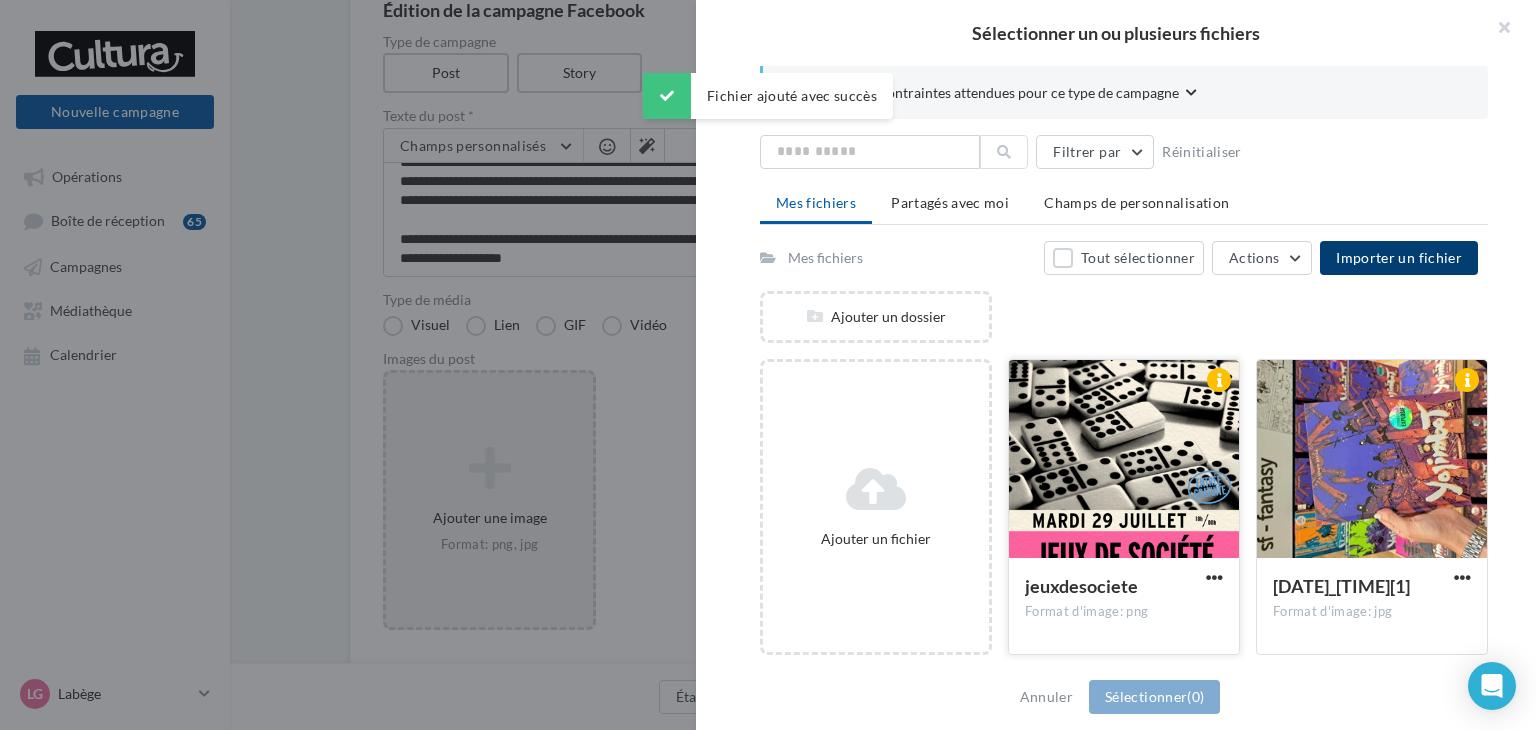 click at bounding box center (1124, 460) 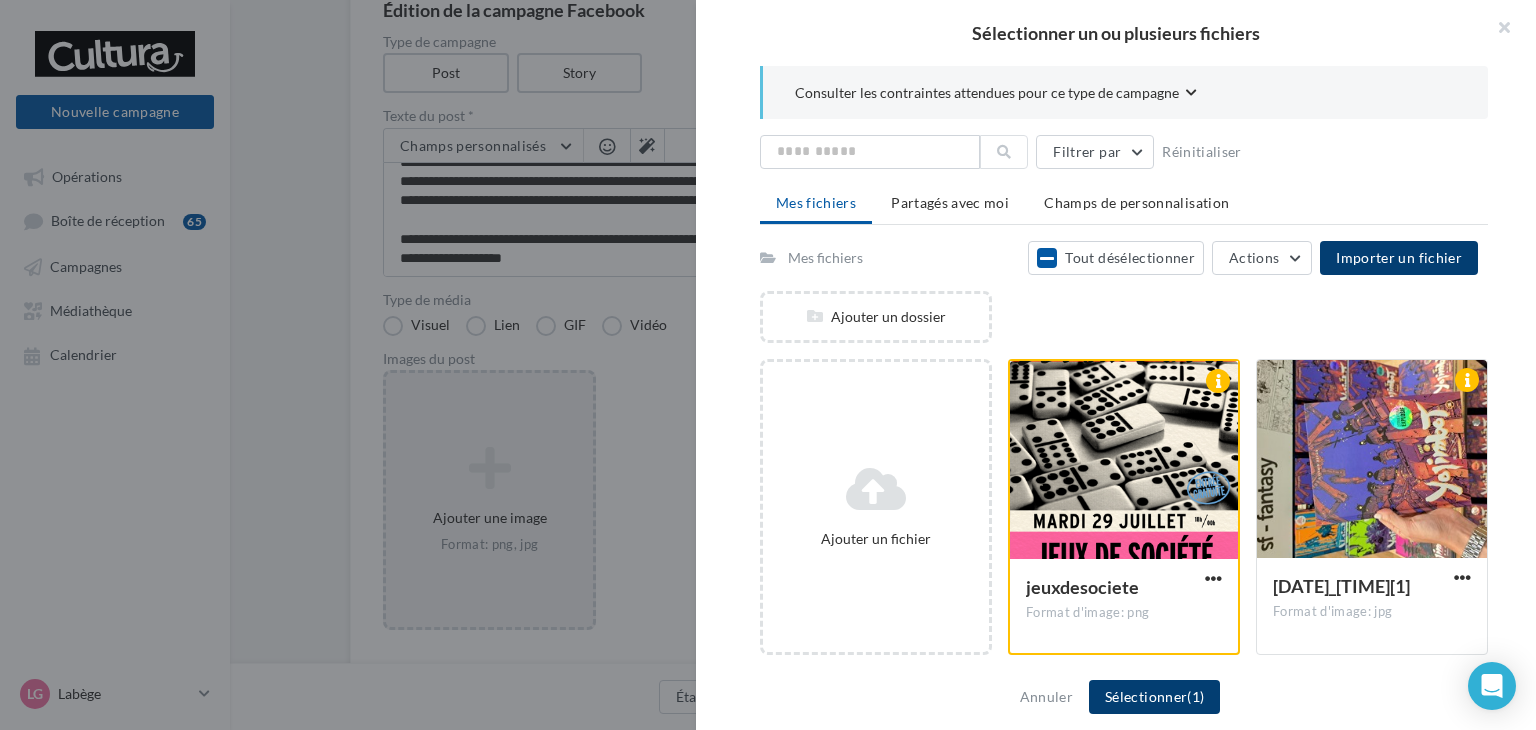 click on "Sélectionner   (1)" at bounding box center (1154, 697) 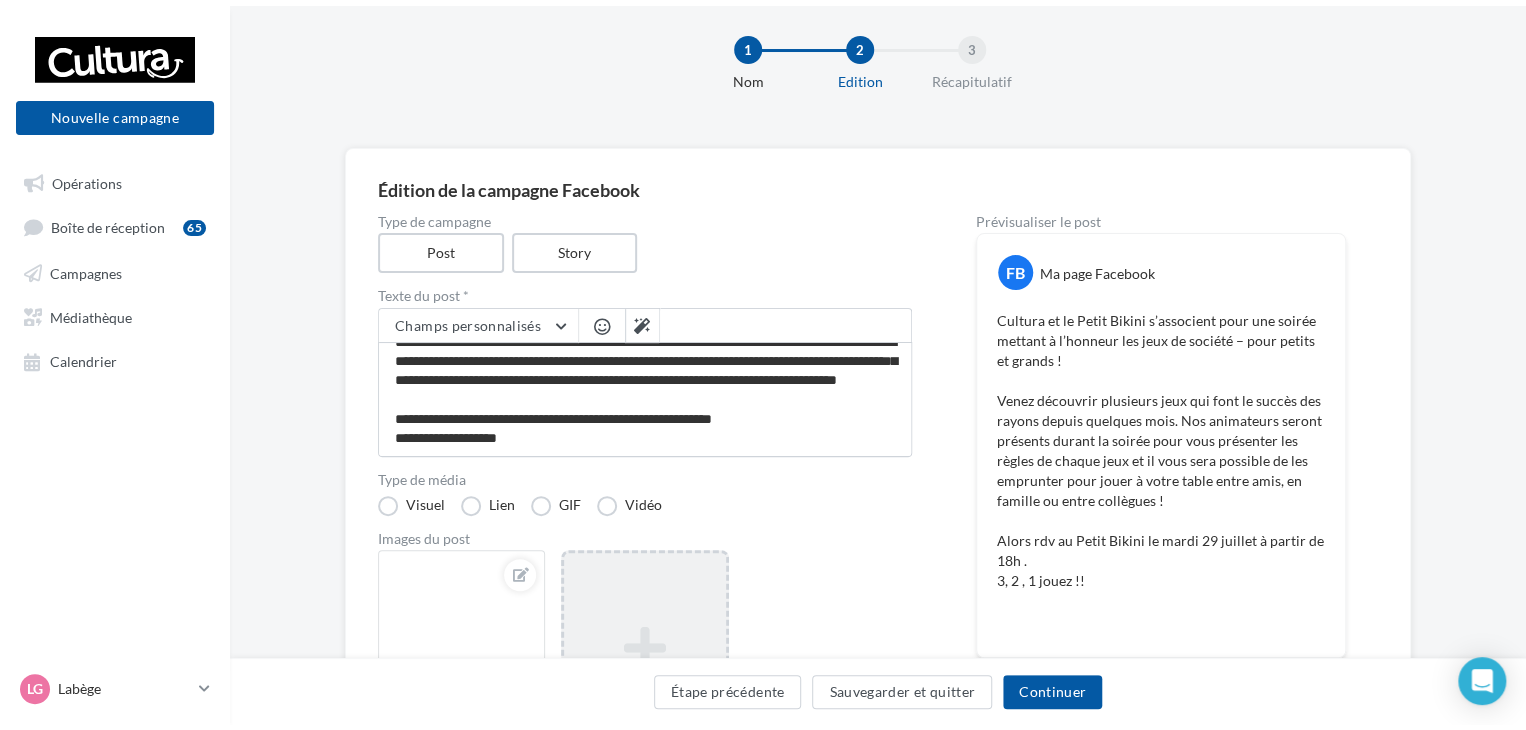 scroll, scrollTop: 0, scrollLeft: 0, axis: both 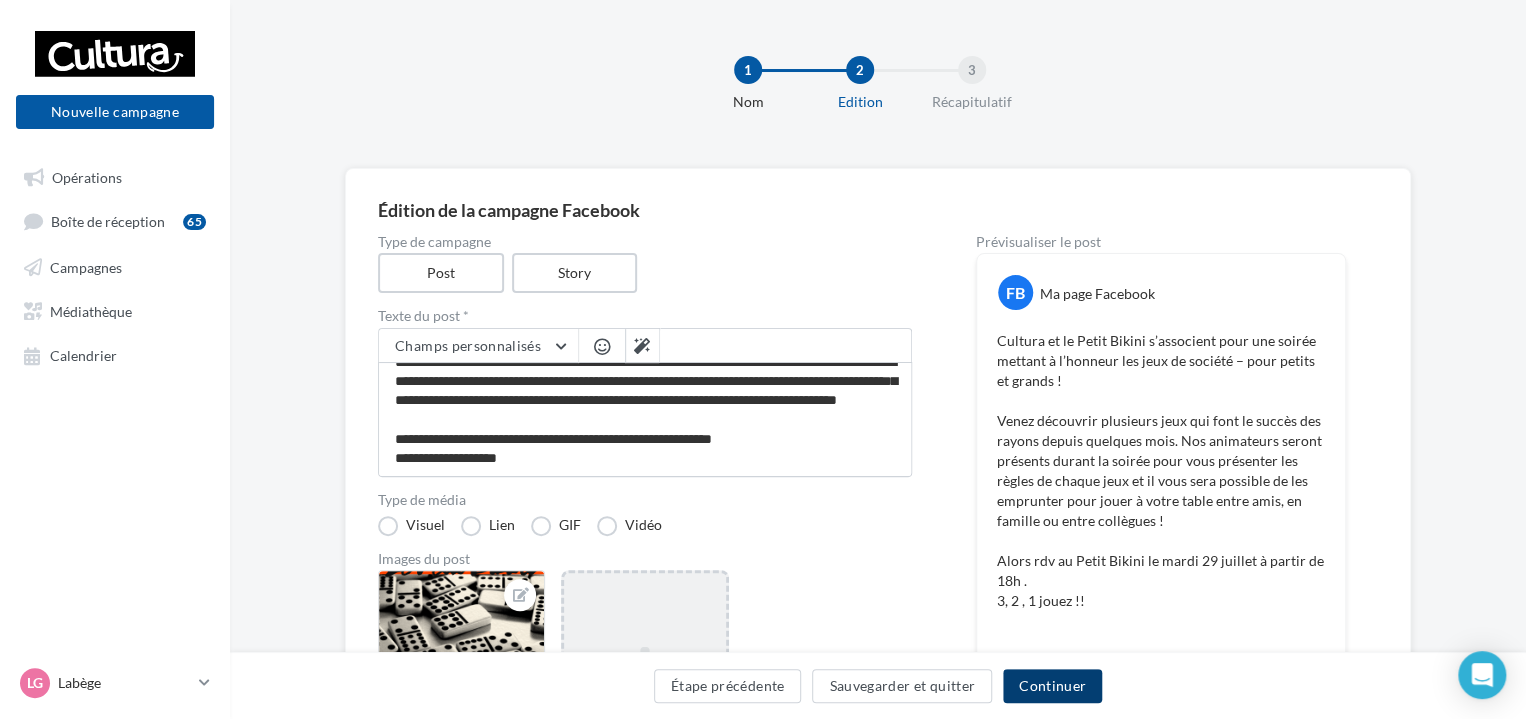 click on "Continuer" at bounding box center [1052, 686] 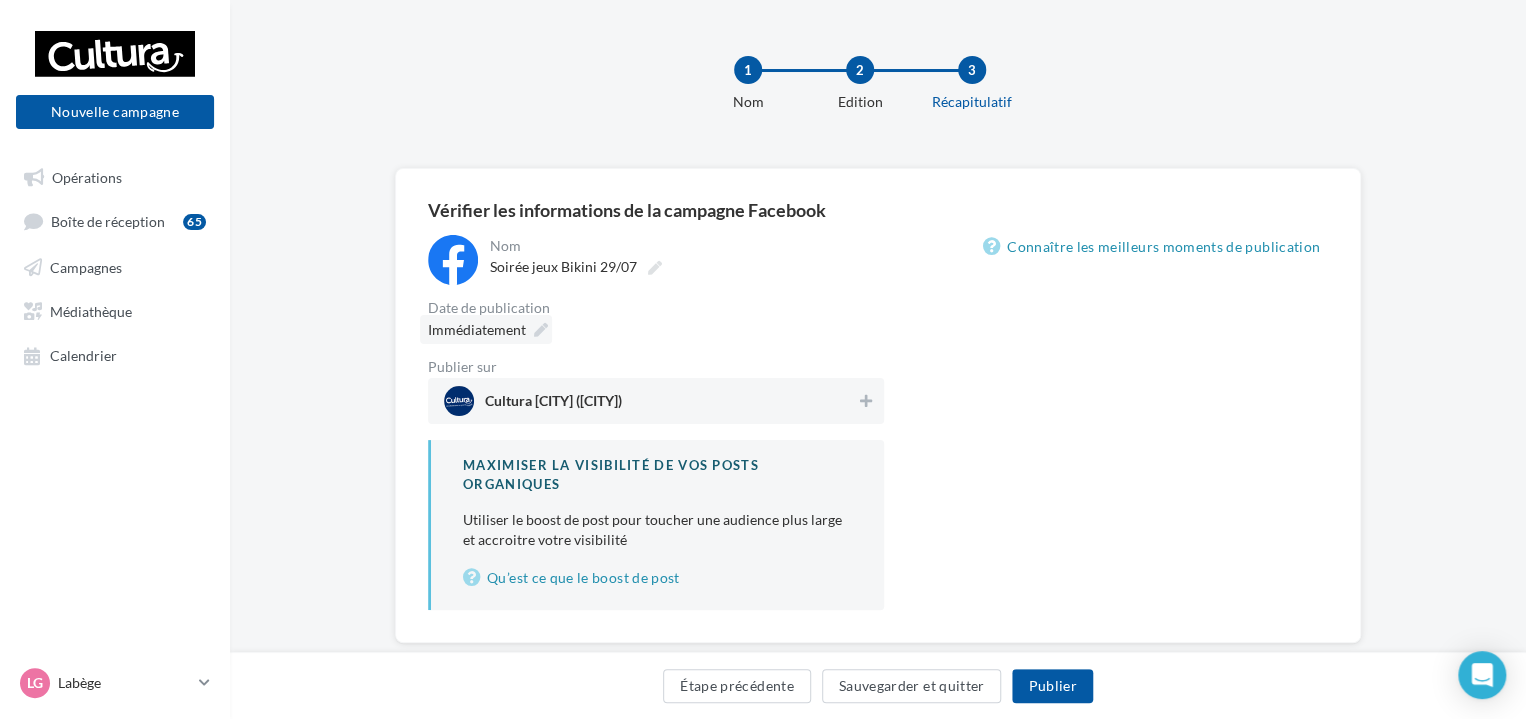 click on "Immédiatement" at bounding box center [486, 329] 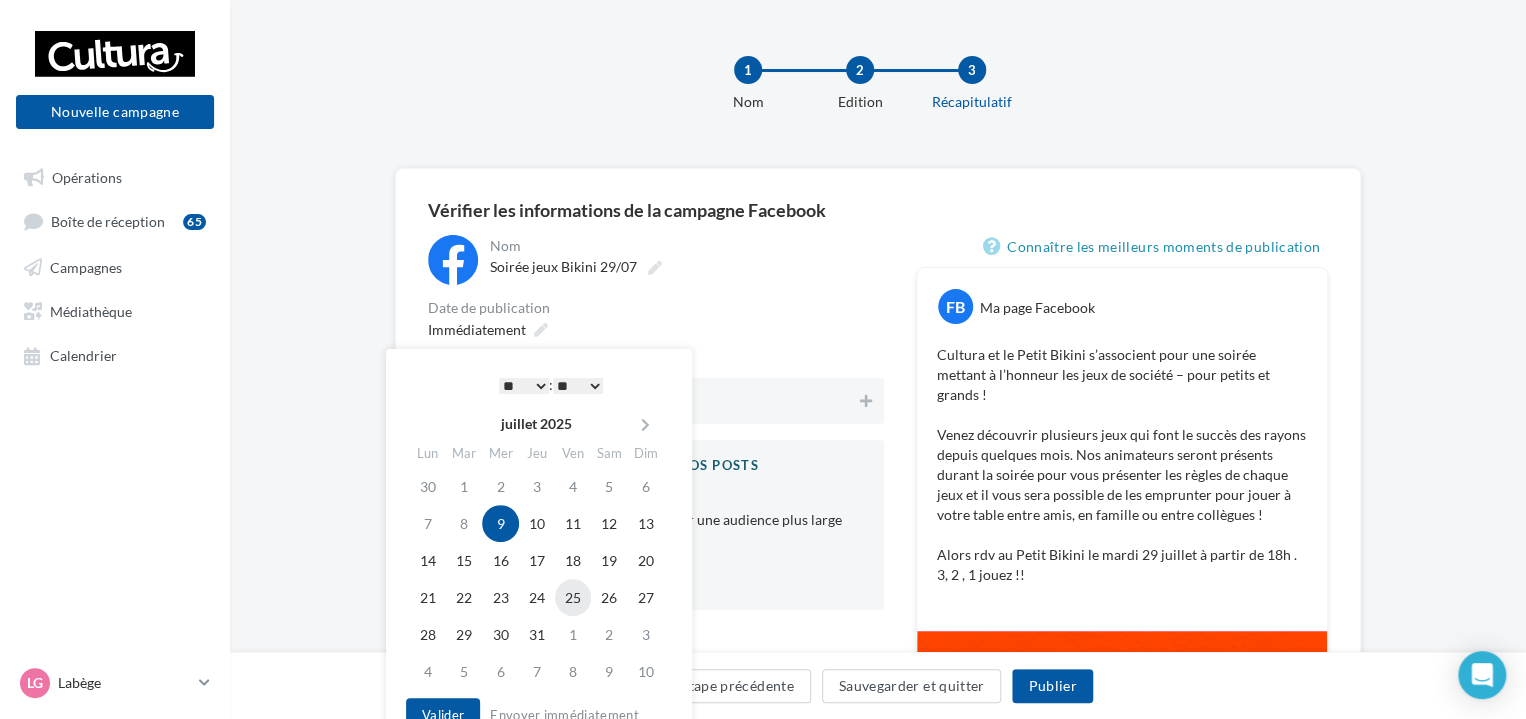 click on "25" at bounding box center [573, 523] 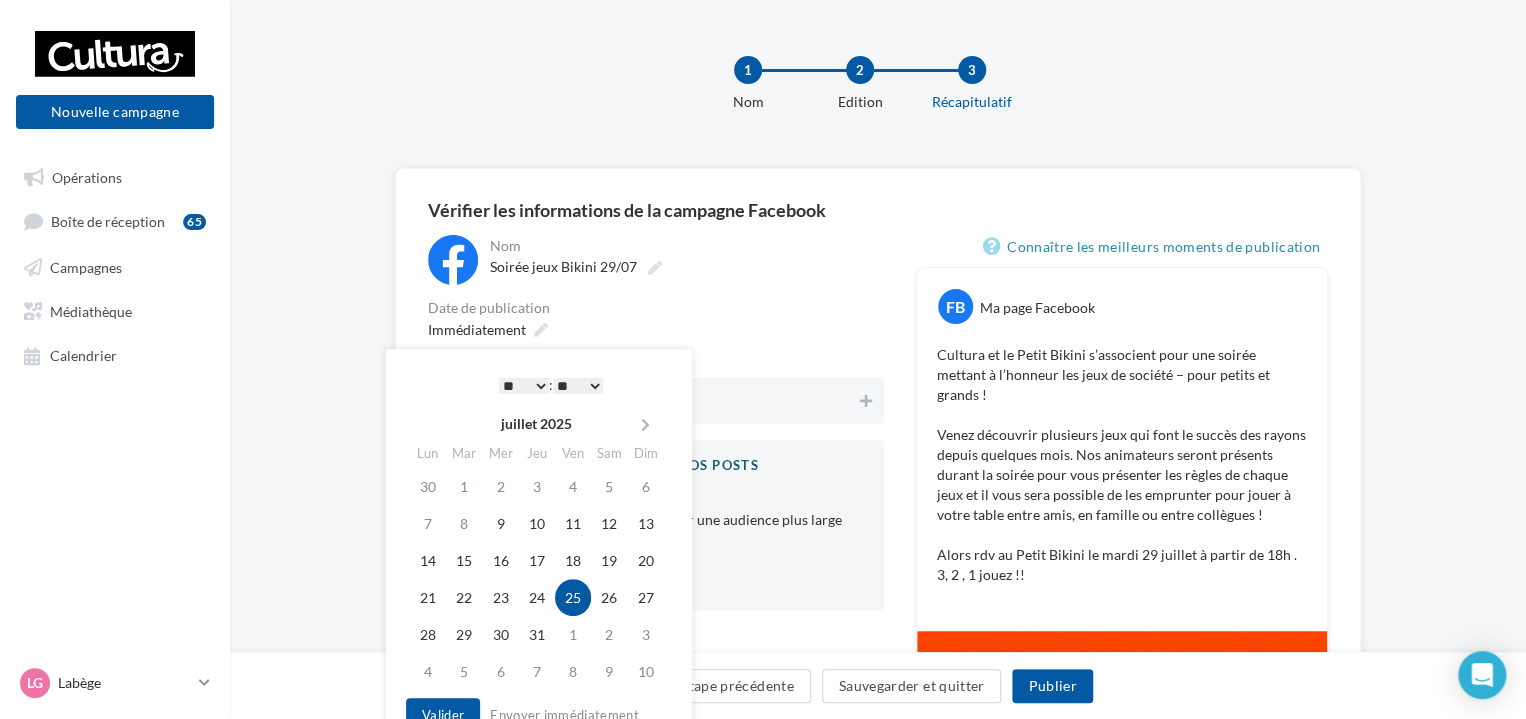 click on "* * * * * * * * * * ** ** ** ** ** ** ** ** ** ** ** ** ** **" at bounding box center [524, 386] 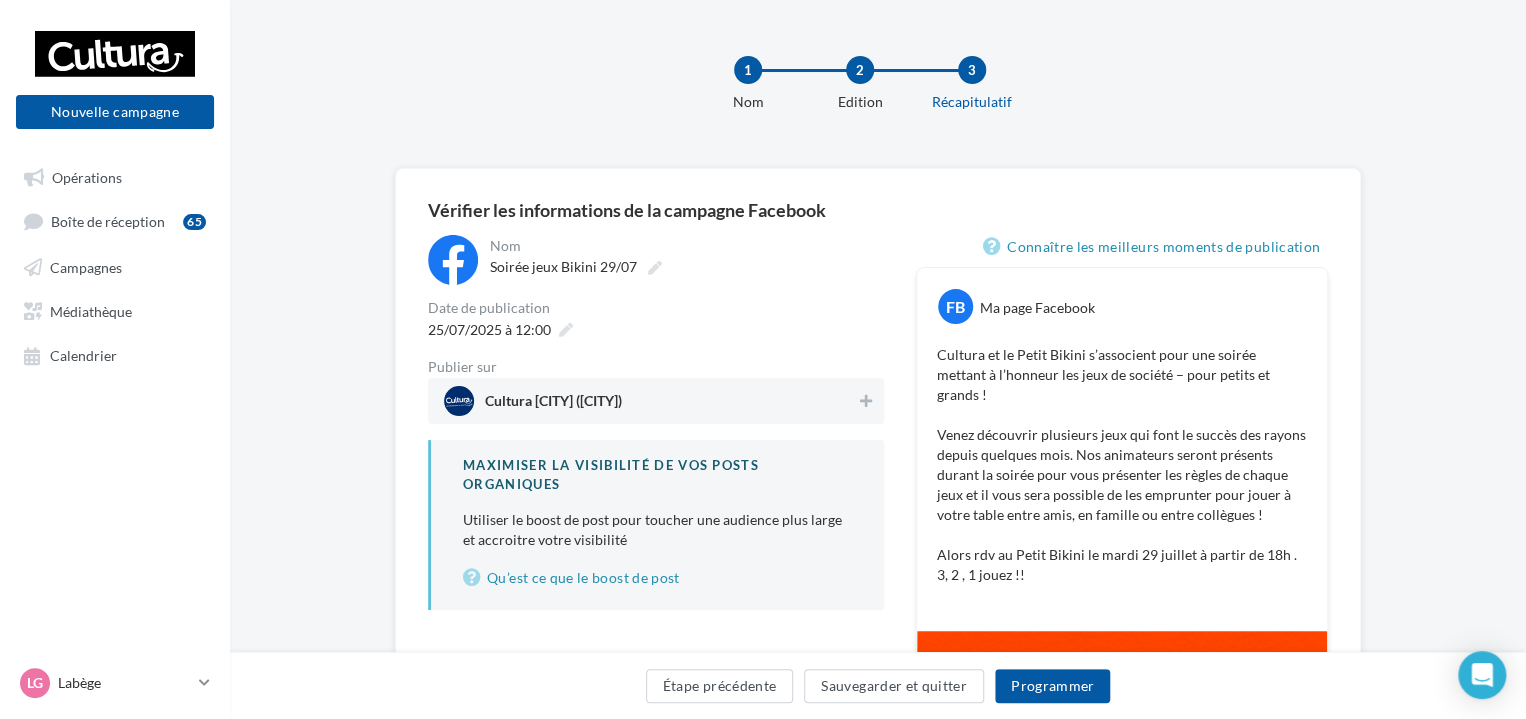 click on "25/07/2025 à 12:00" at bounding box center (685, 260) 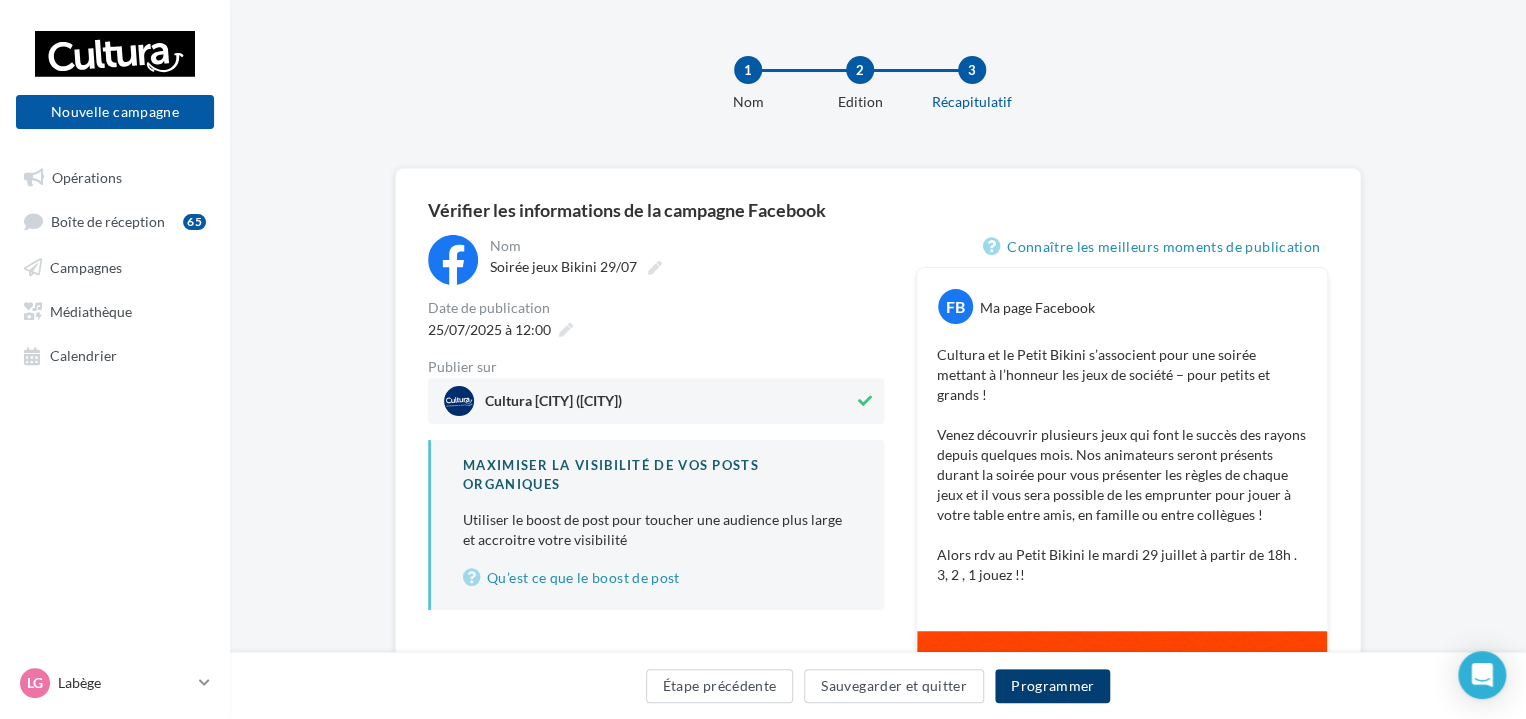 click on "Programmer" at bounding box center [1053, 686] 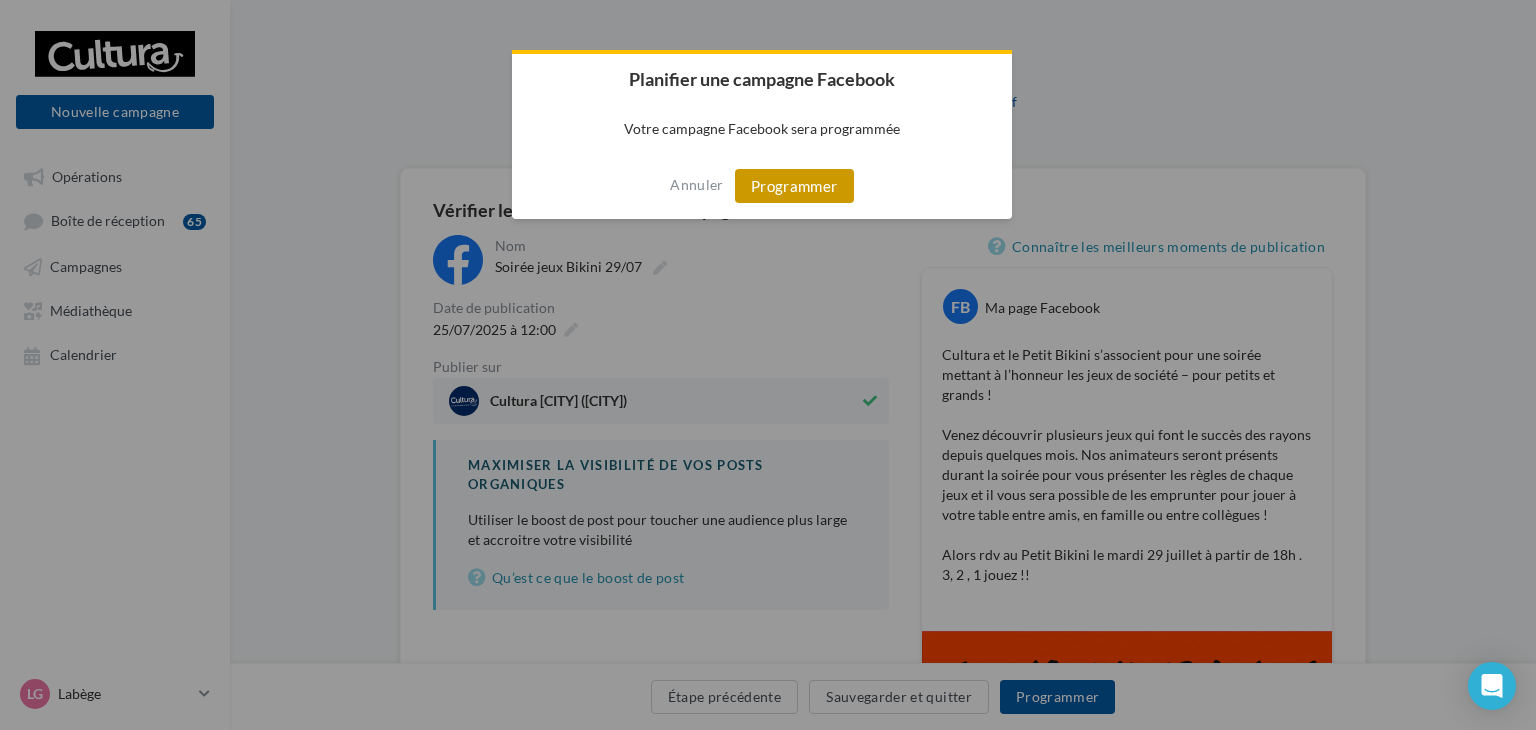click on "Programmer" at bounding box center [794, 186] 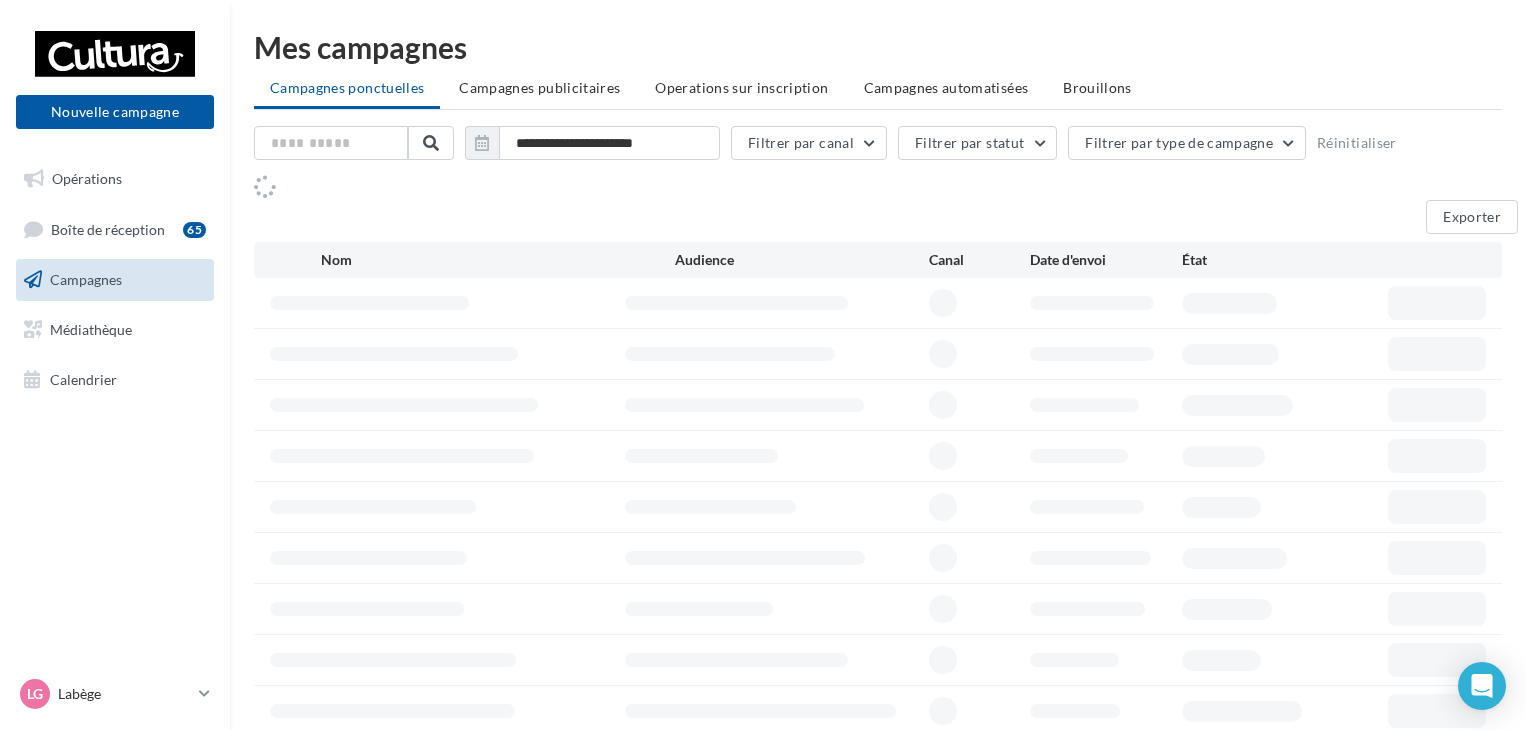 scroll, scrollTop: 0, scrollLeft: 0, axis: both 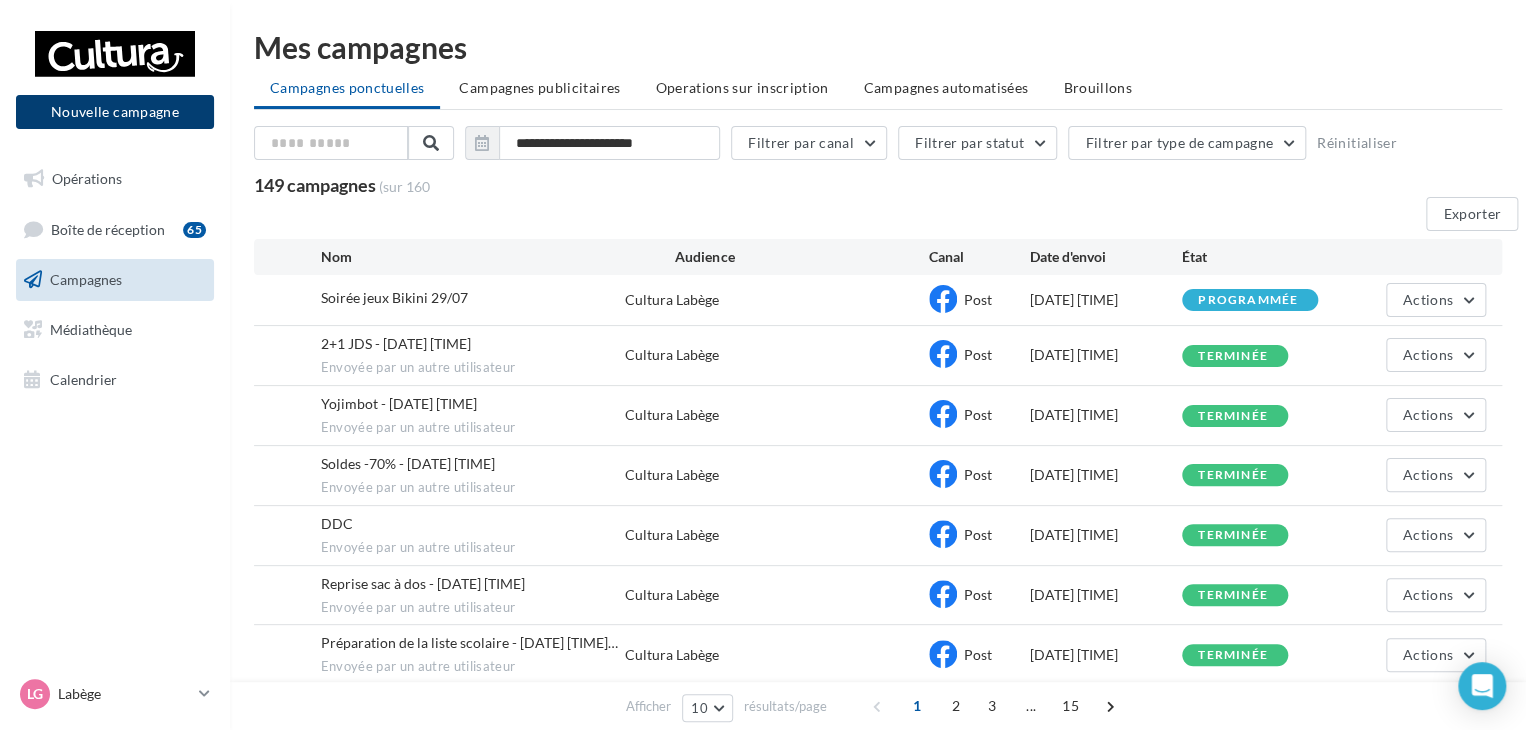 click on "Nouvelle campagne" at bounding box center [115, 112] 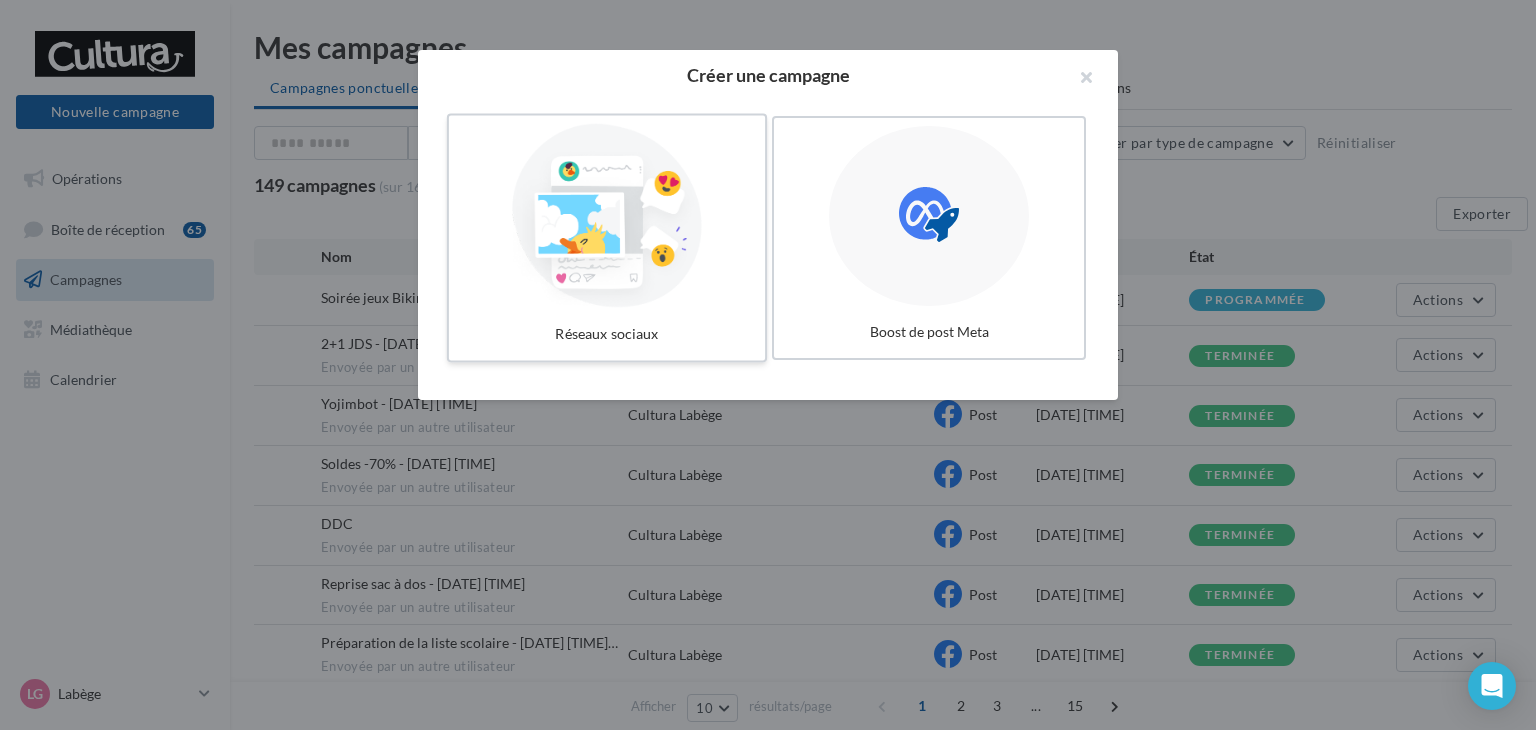 click at bounding box center [607, 216] 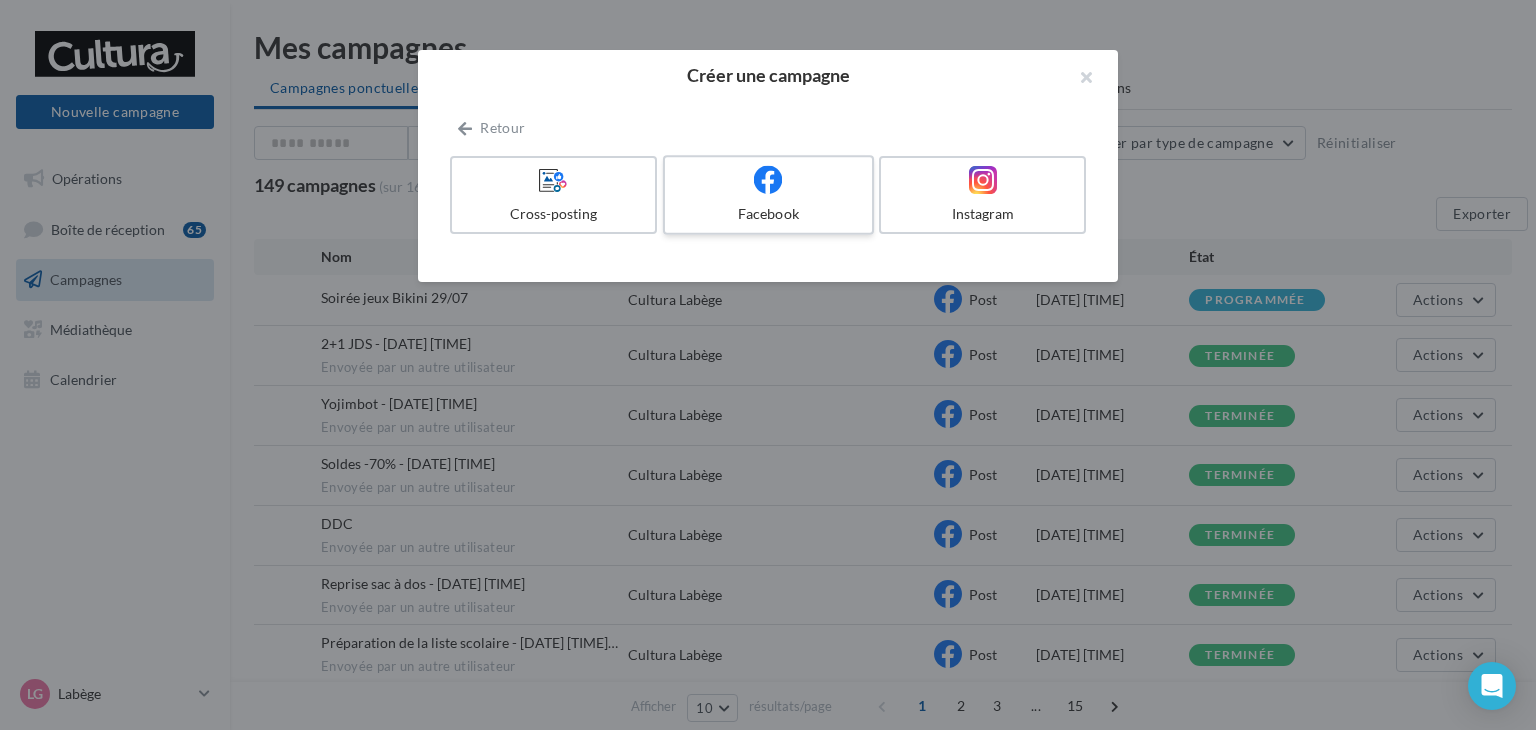 click on "Facebook" at bounding box center (768, 214) 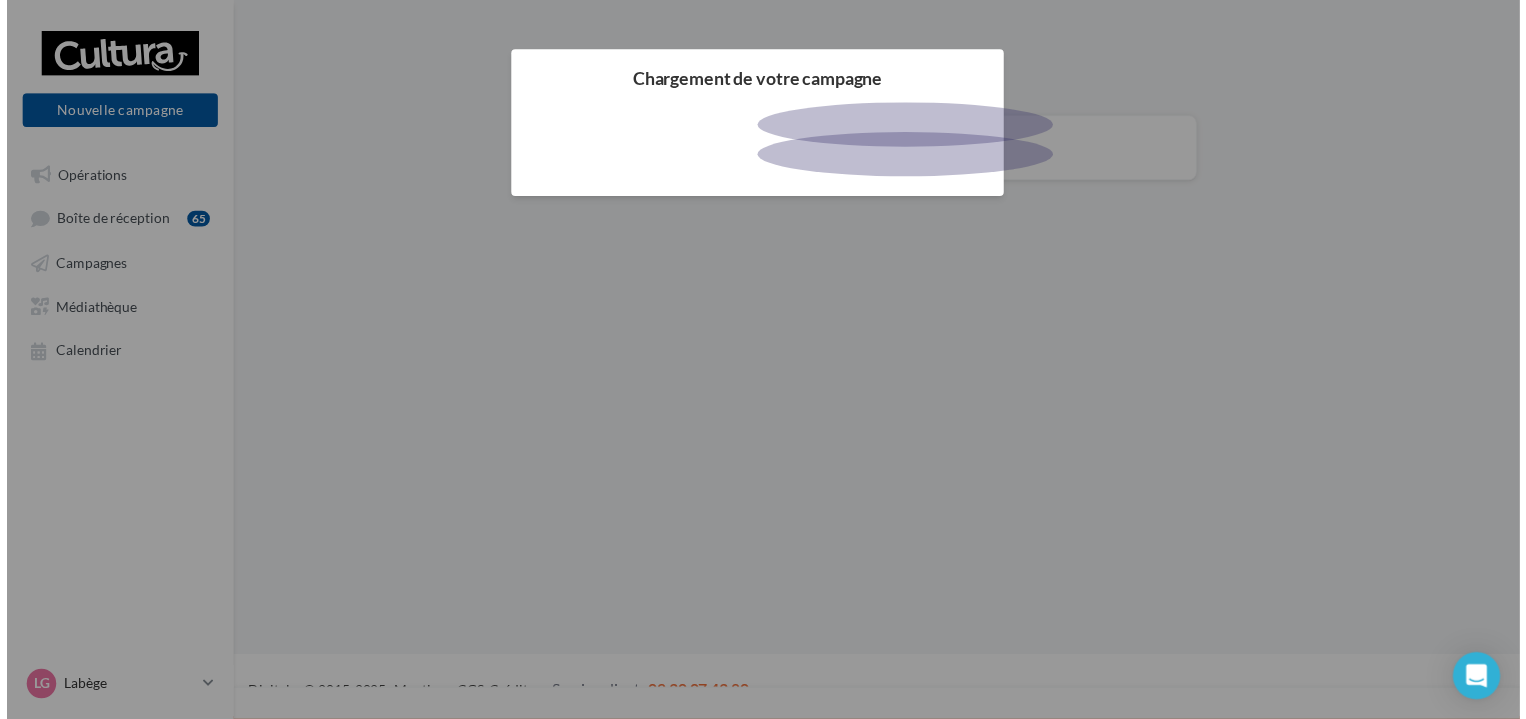 scroll, scrollTop: 0, scrollLeft: 0, axis: both 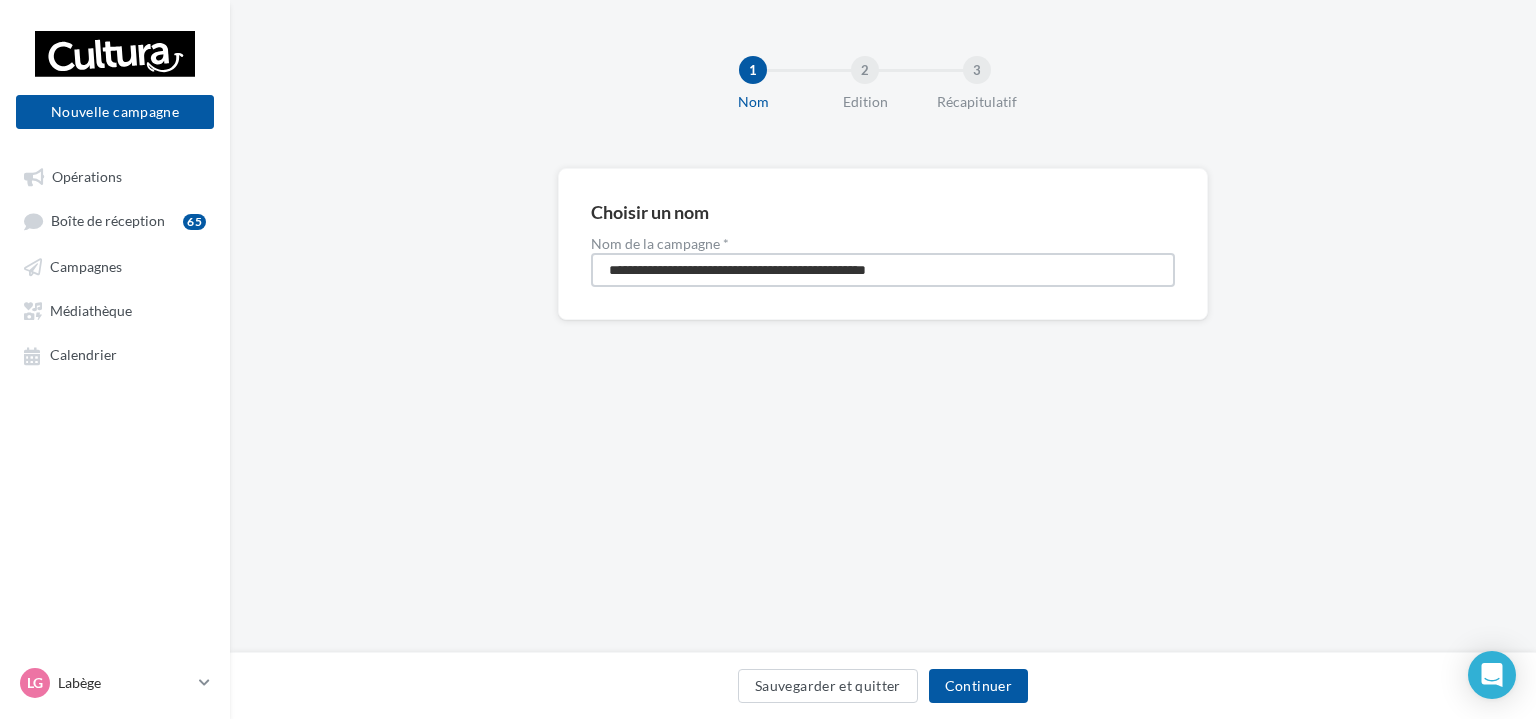 drag, startPoint x: 958, startPoint y: 269, endPoint x: 613, endPoint y: 269, distance: 345 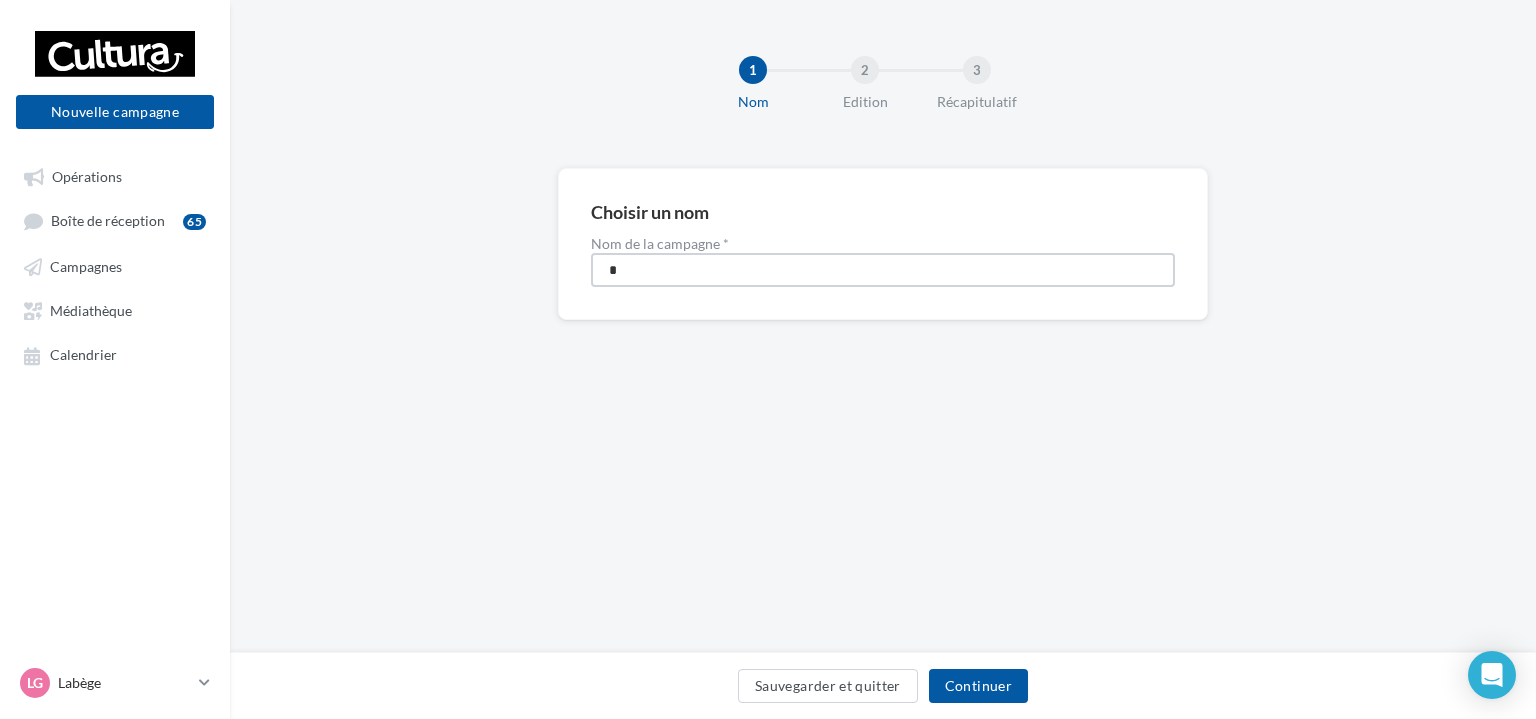 type on "**********" 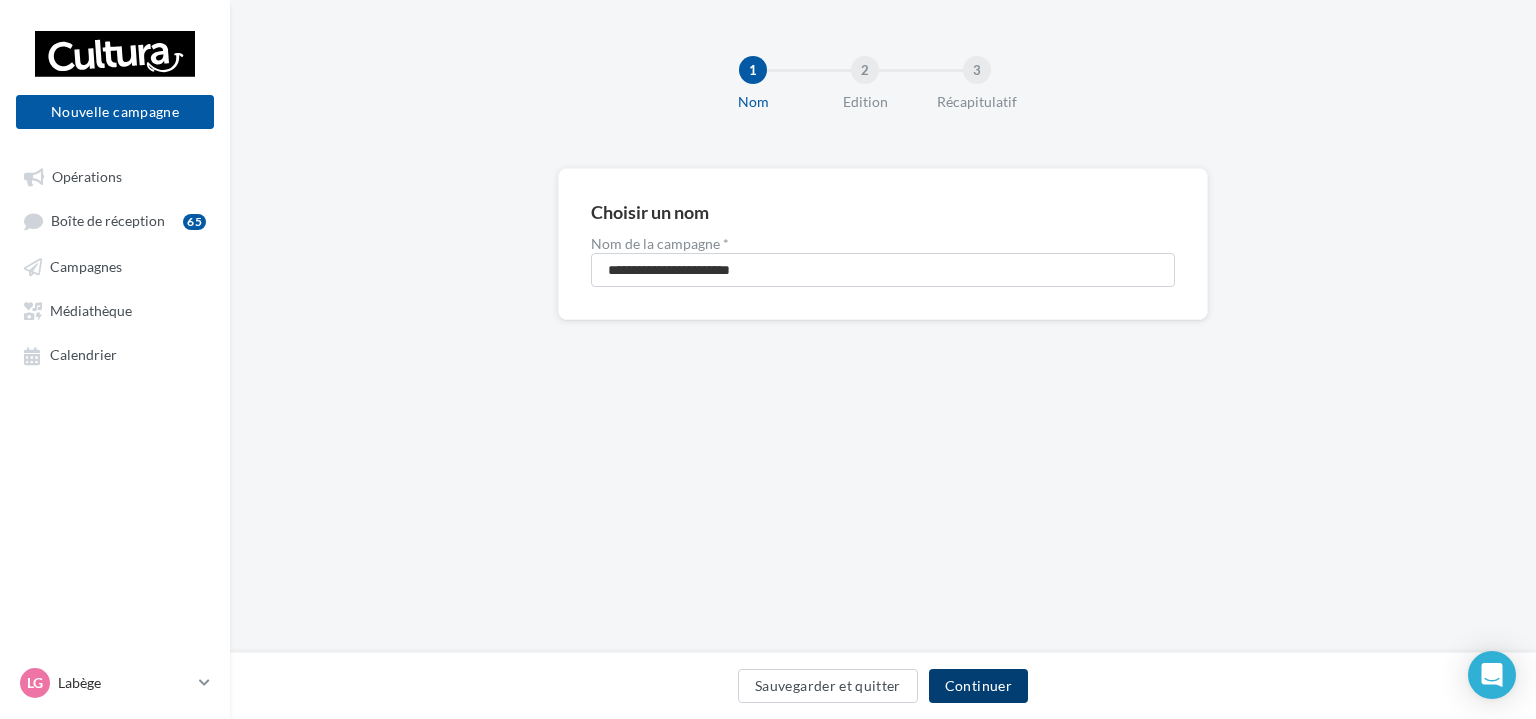 click on "Continuer" at bounding box center (978, 686) 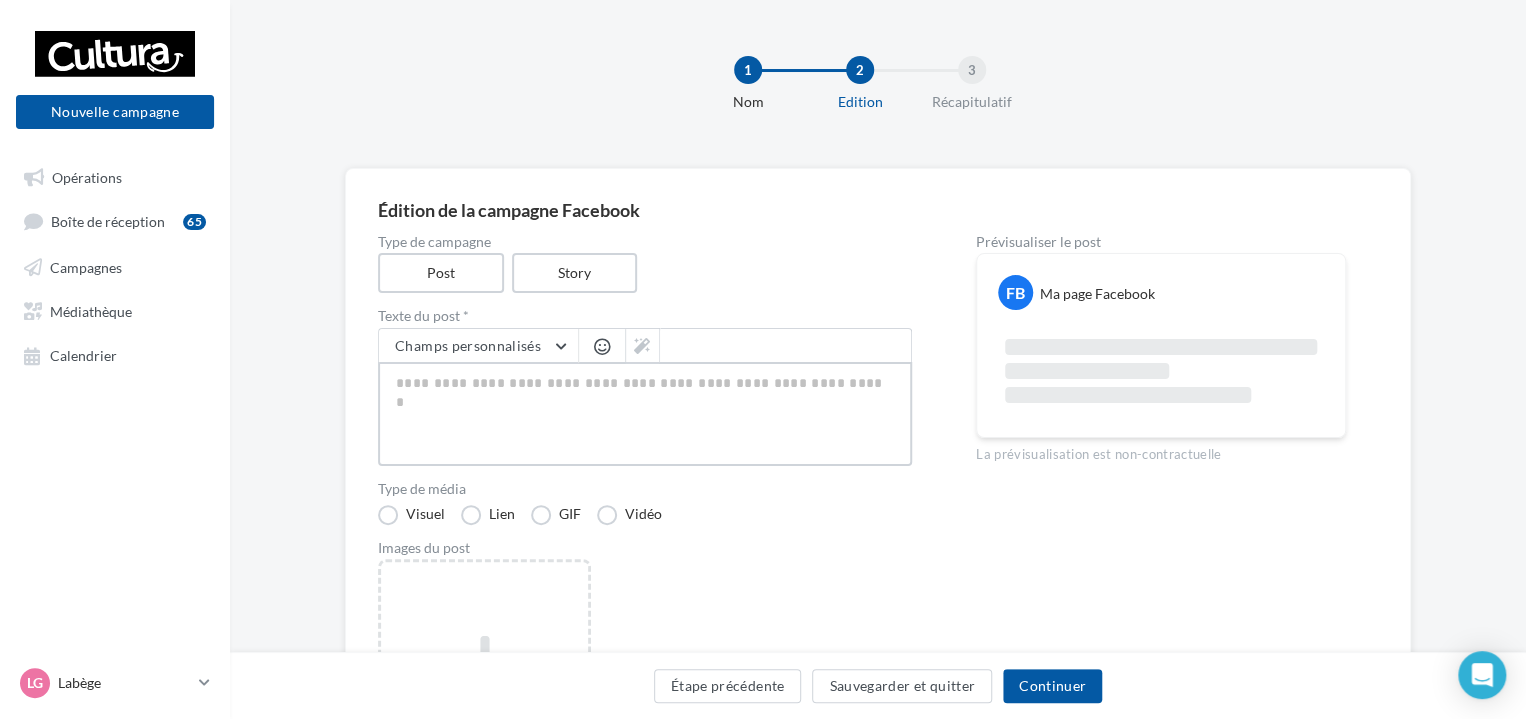 click at bounding box center [645, 414] 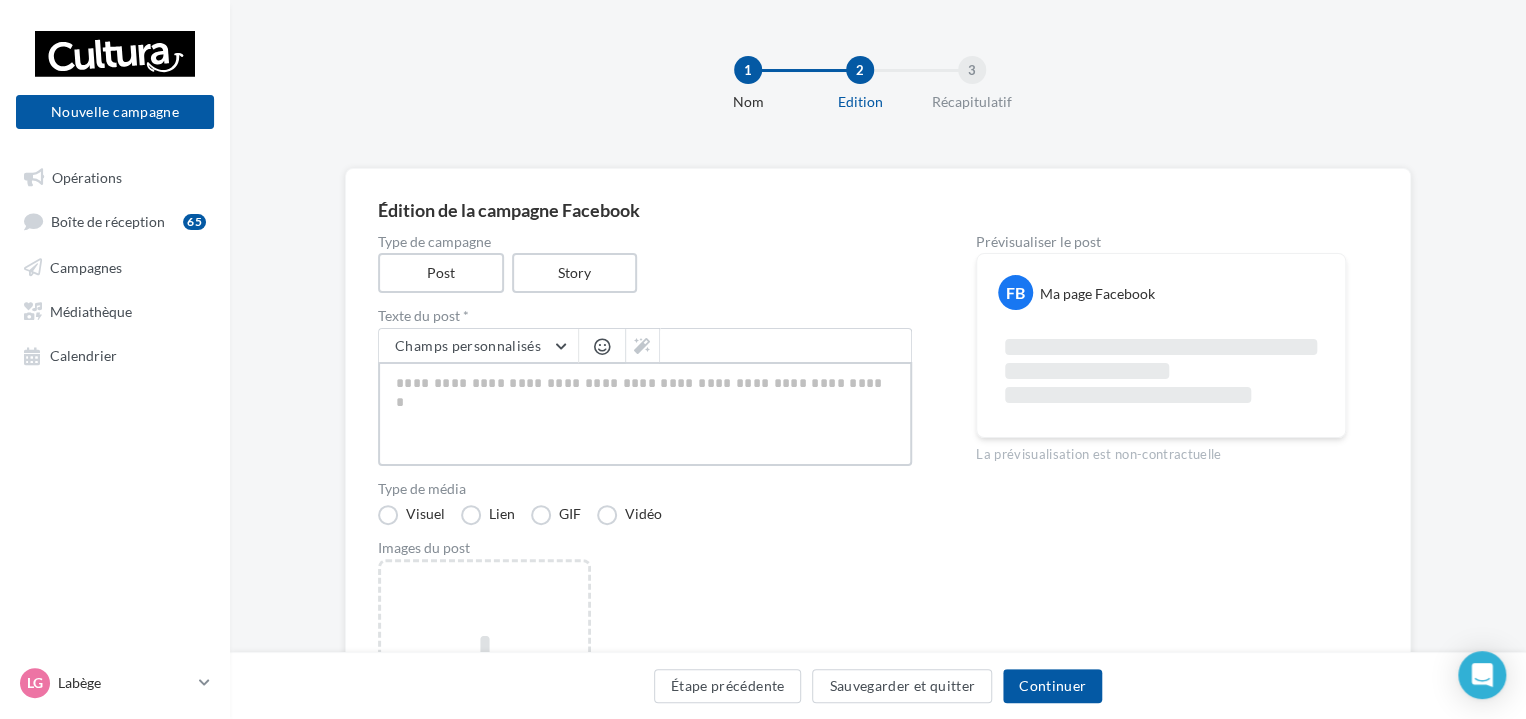 paste on "**********" 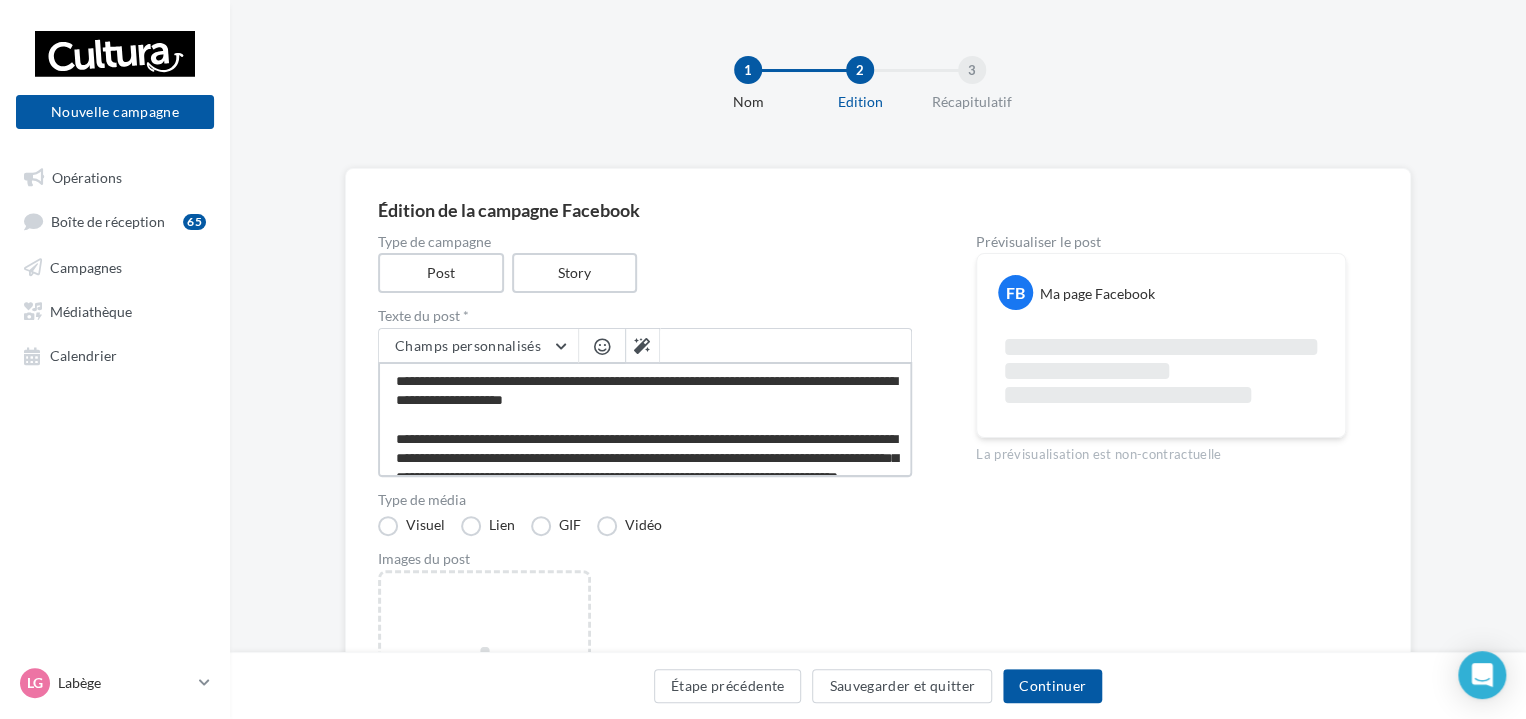 scroll, scrollTop: 125, scrollLeft: 0, axis: vertical 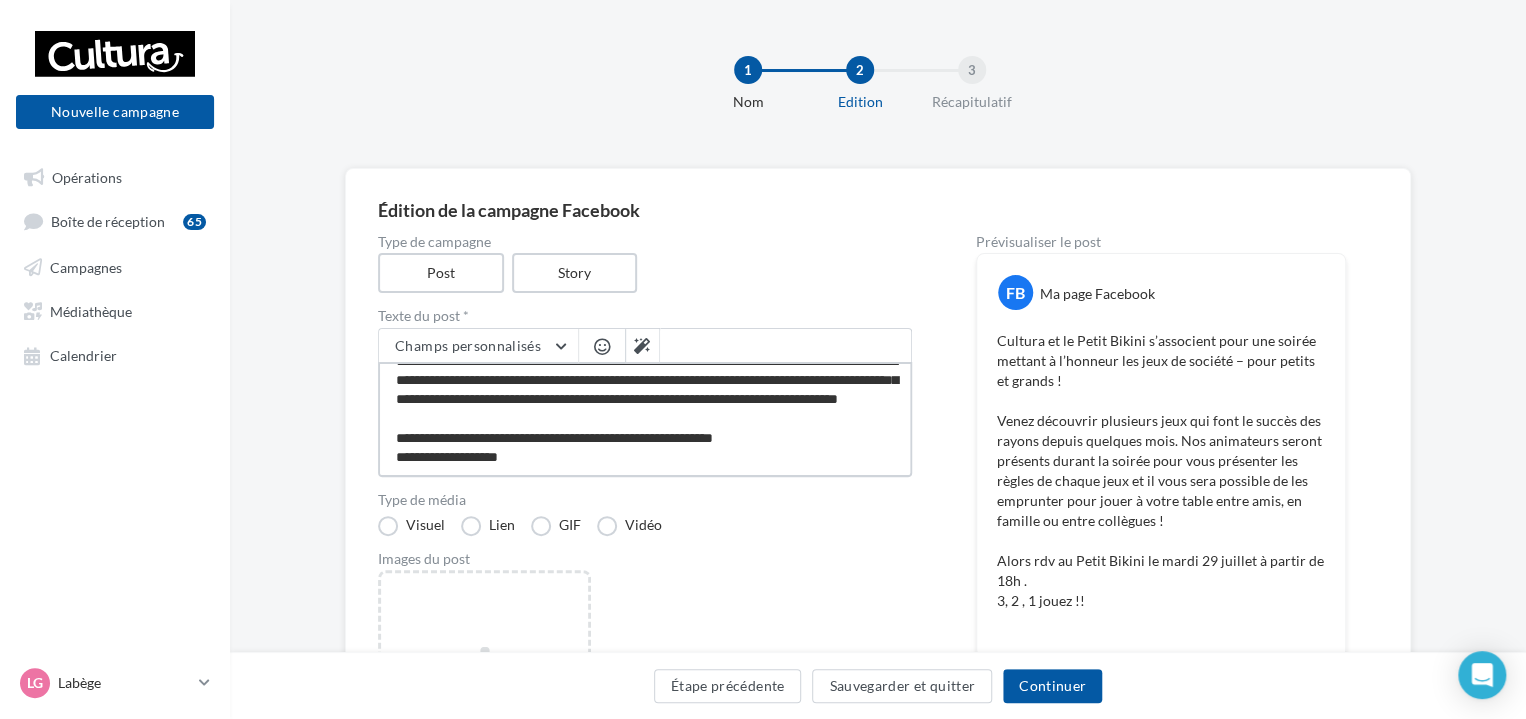 click on "**********" at bounding box center (645, 419) 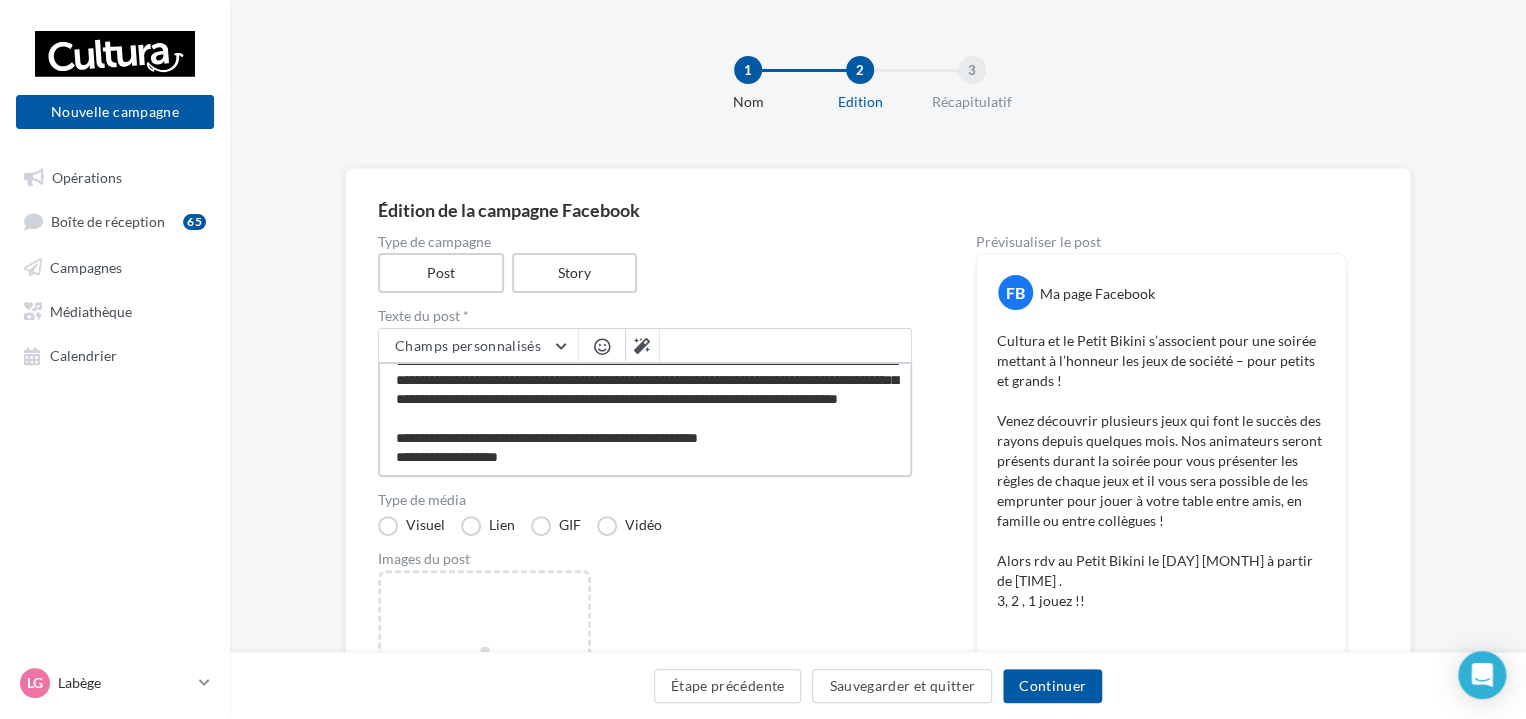 scroll, scrollTop: 135, scrollLeft: 0, axis: vertical 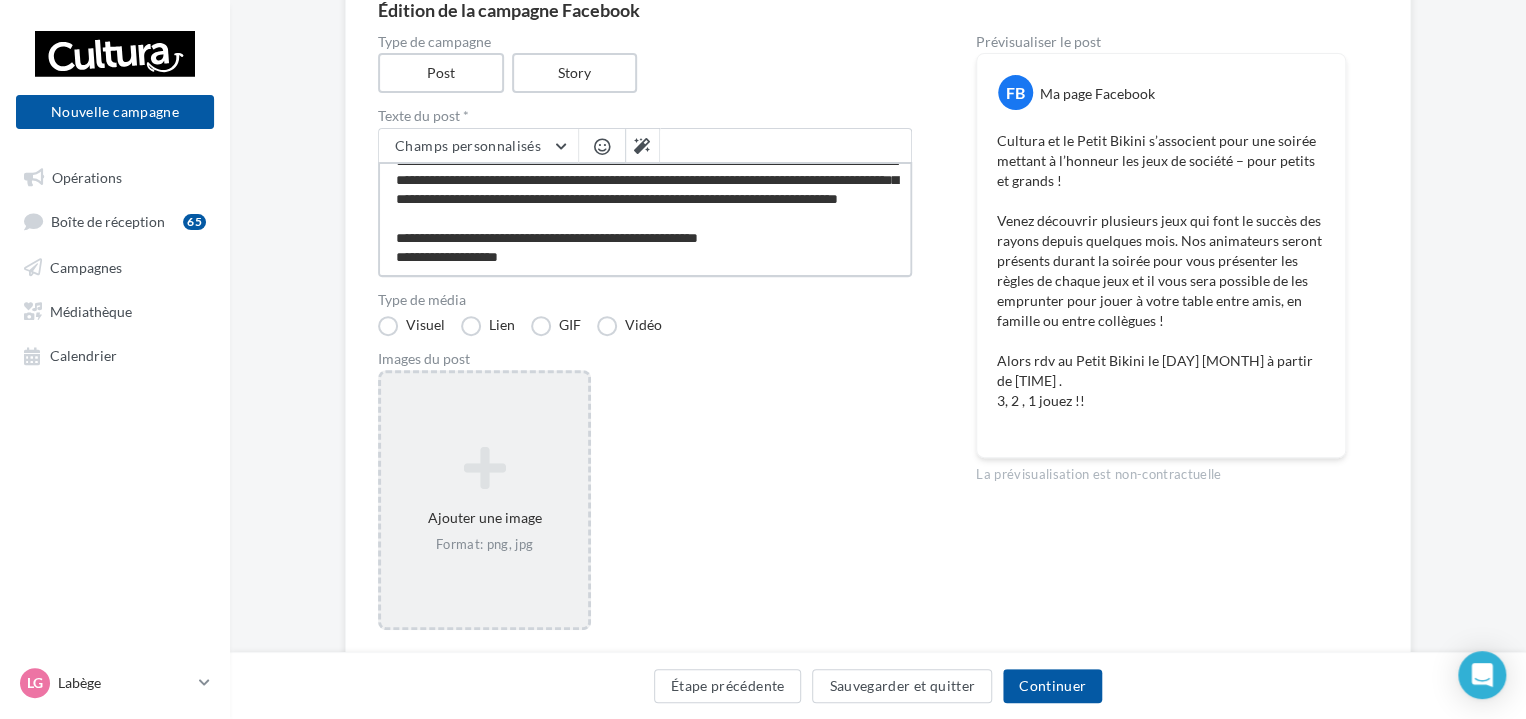 type on "**********" 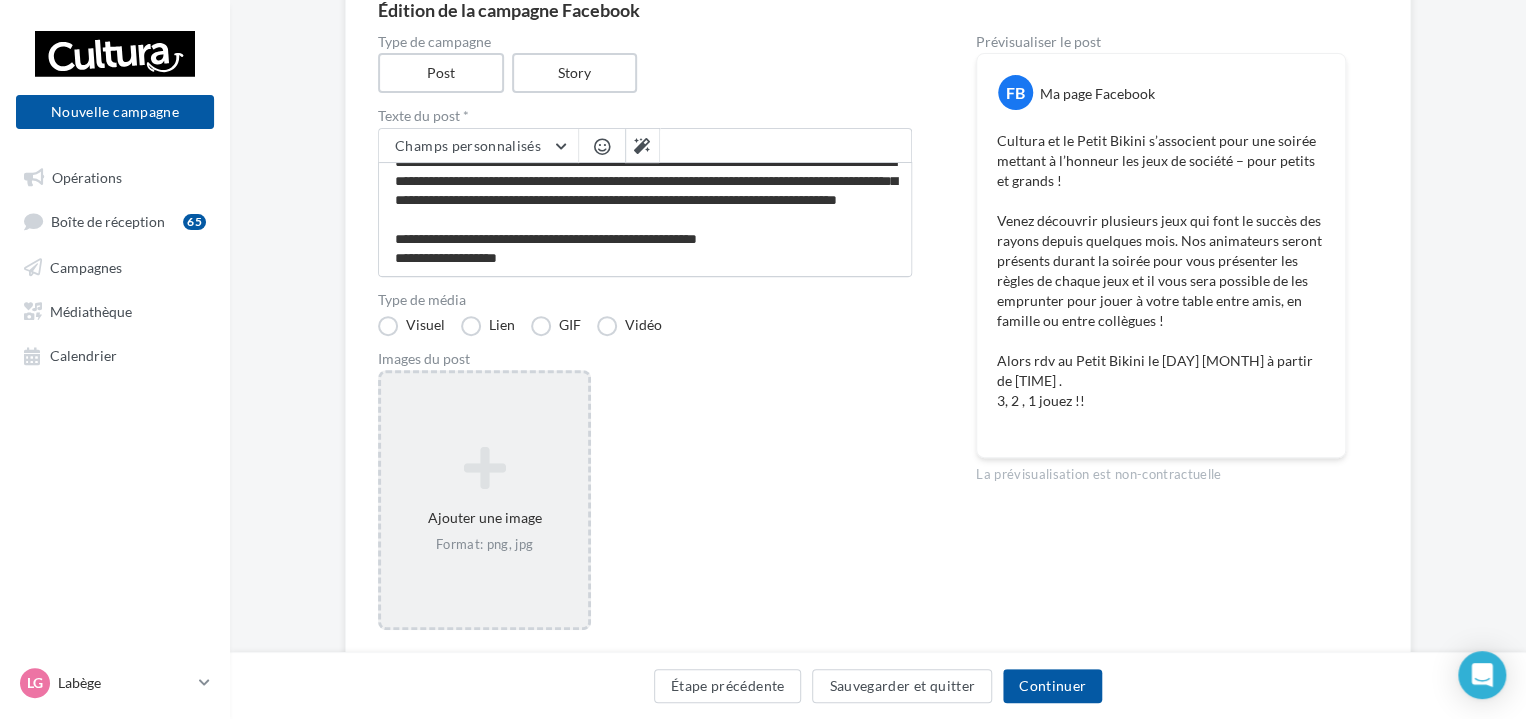 click on "Ajouter une image     Format: png, jpg" at bounding box center (484, 500) 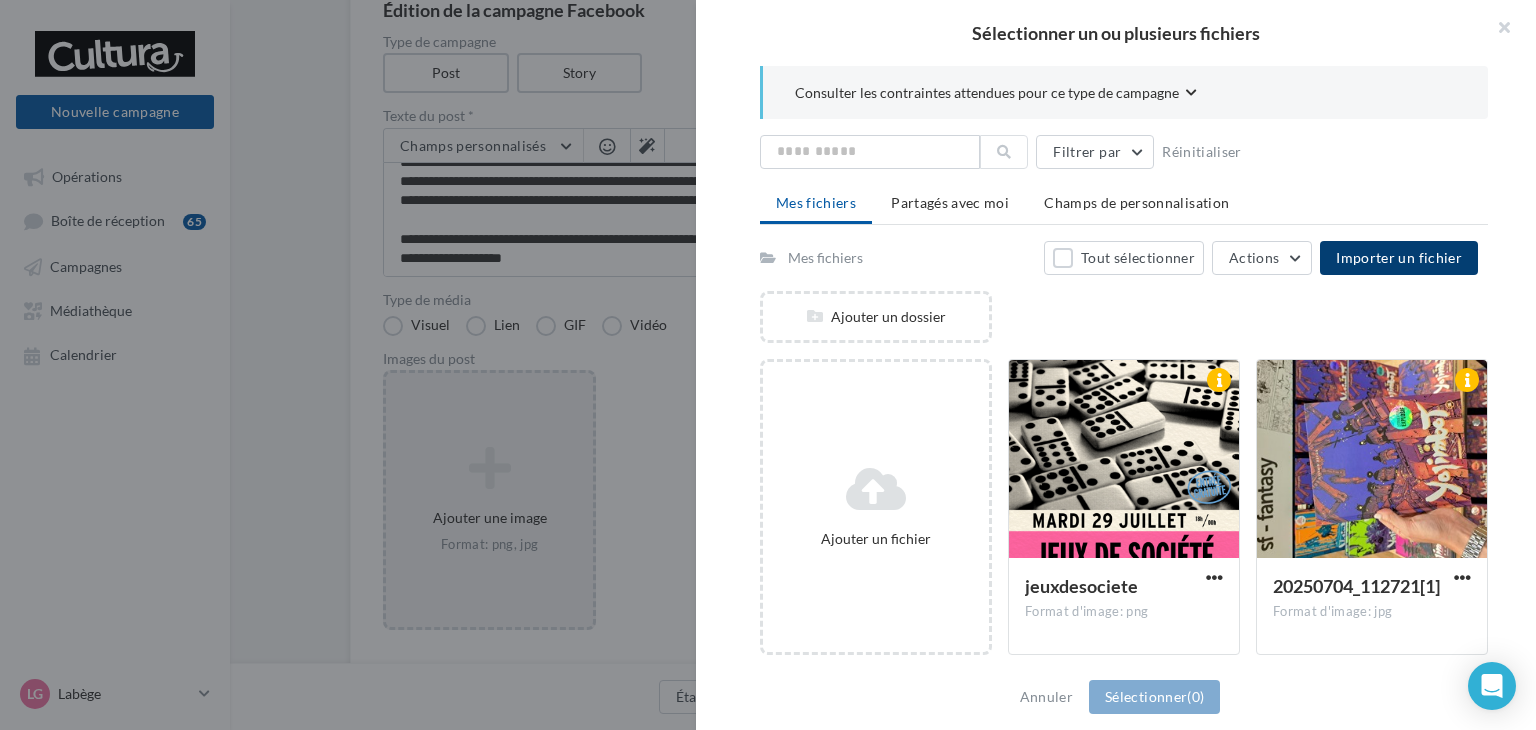 click on "Importer un fichier" at bounding box center (1399, 257) 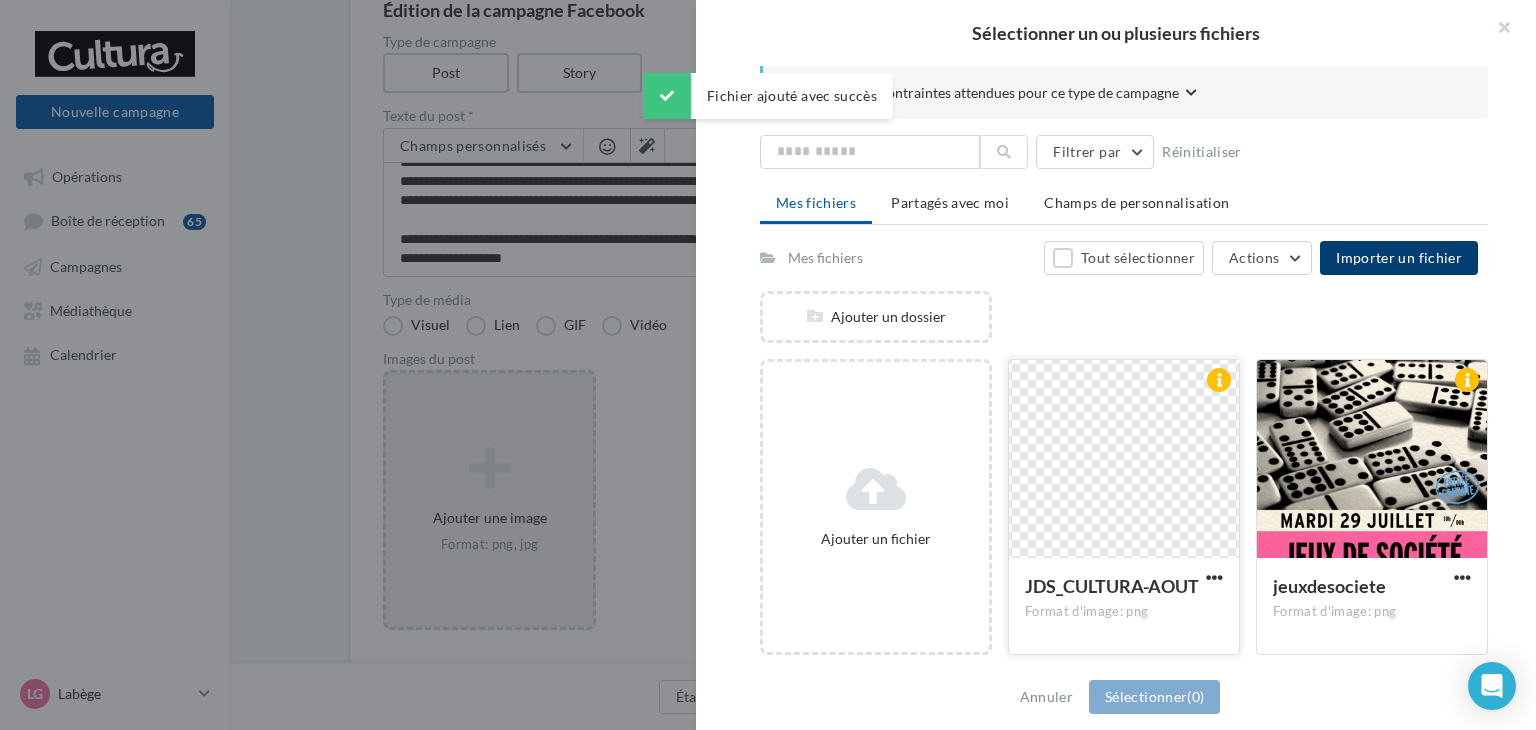 click at bounding box center [1124, 460] 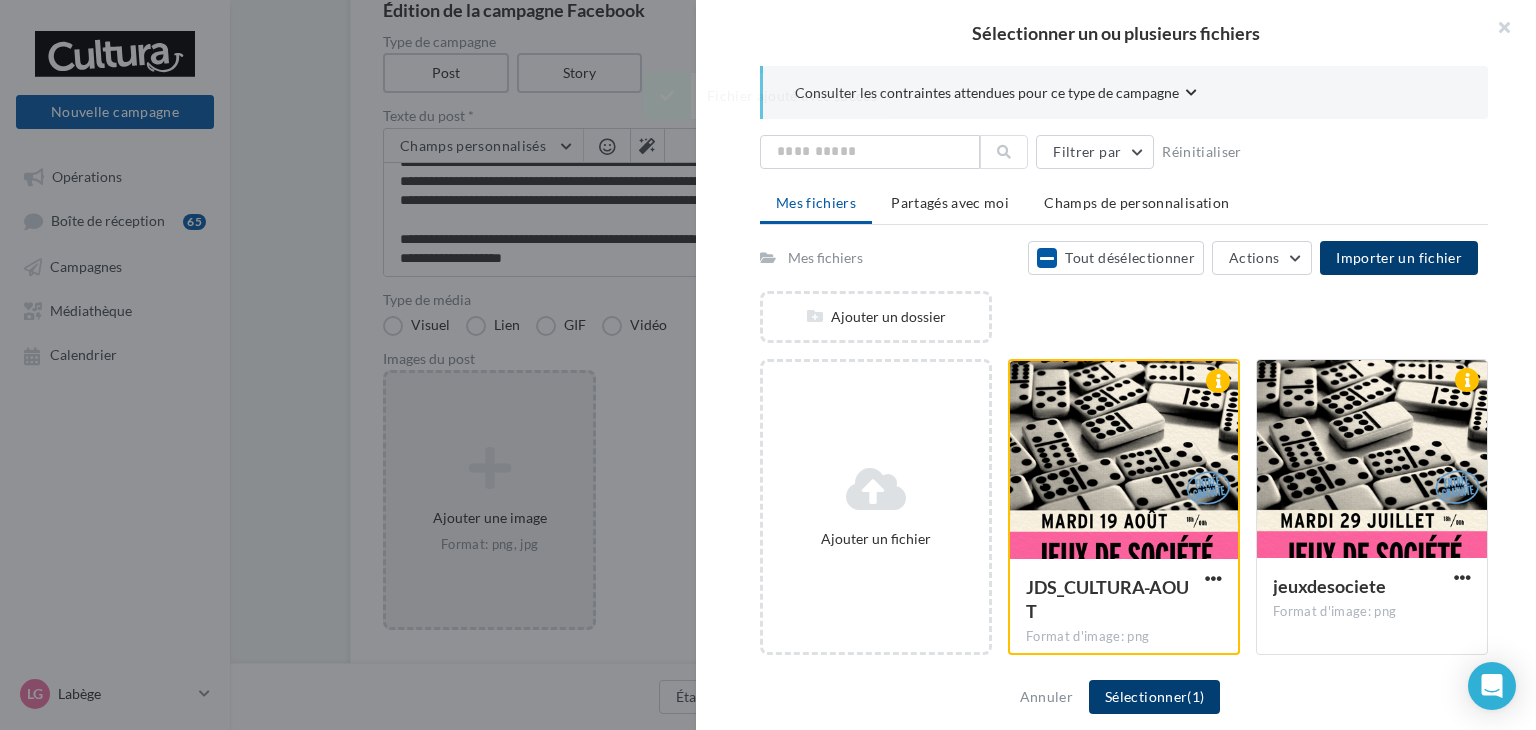 click on "Sélectionner   (1)" at bounding box center (1154, 697) 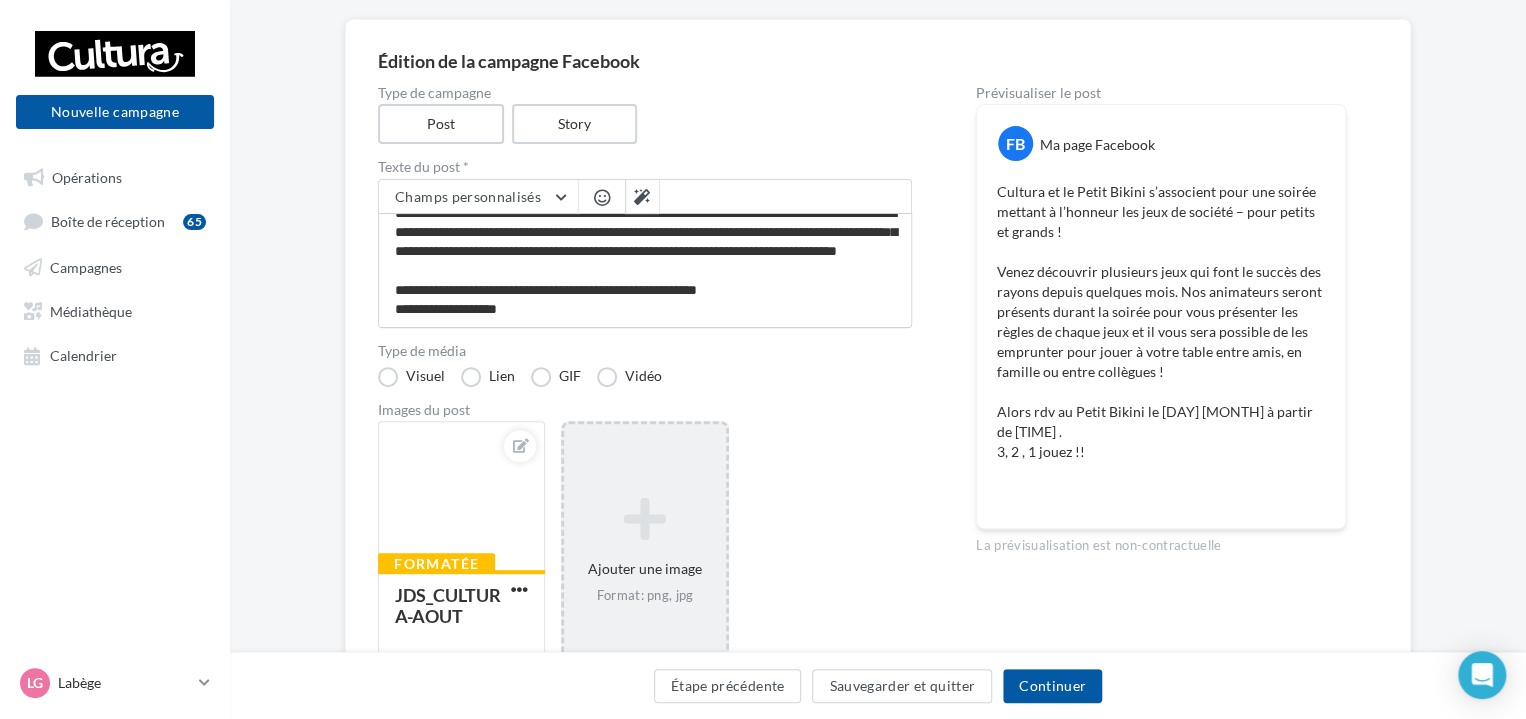 scroll, scrollTop: 400, scrollLeft: 0, axis: vertical 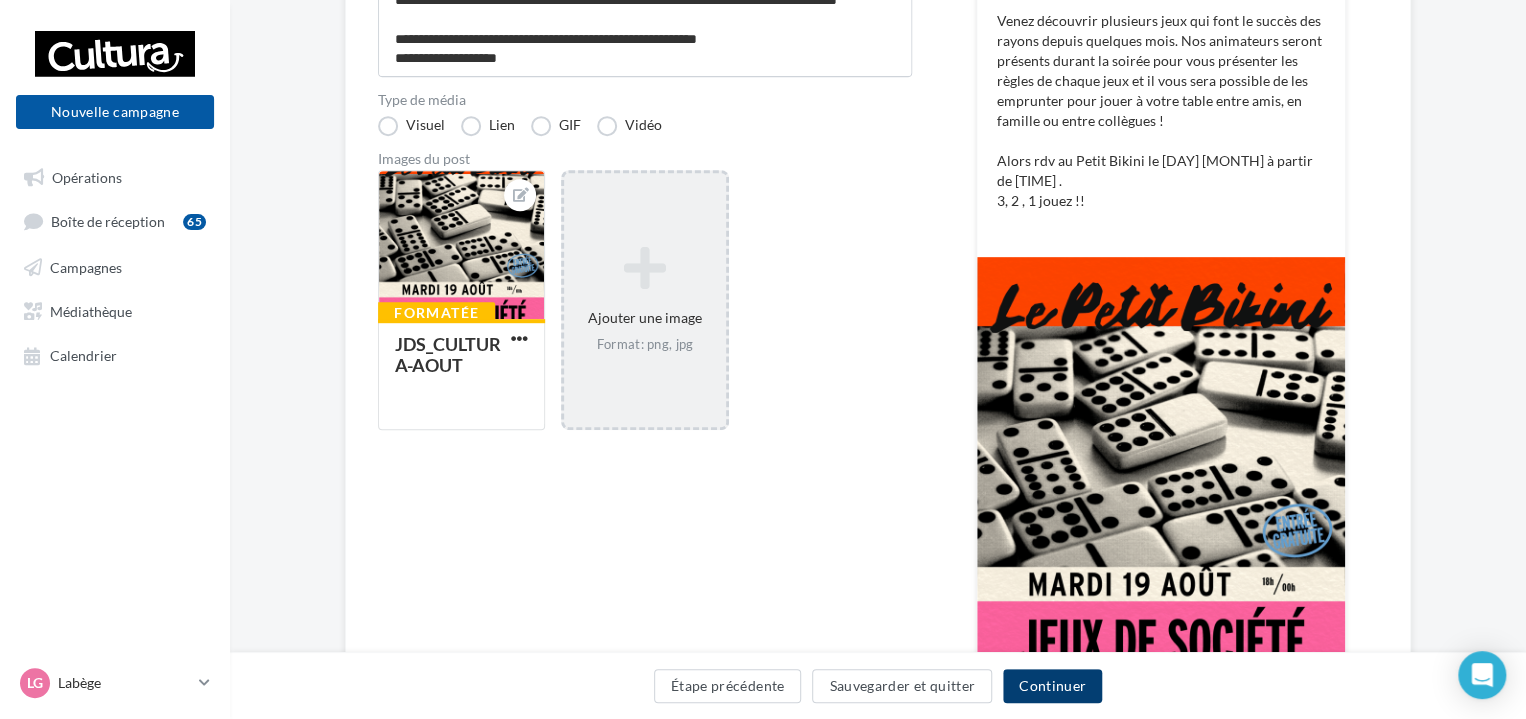 click on "Continuer" at bounding box center (1052, 686) 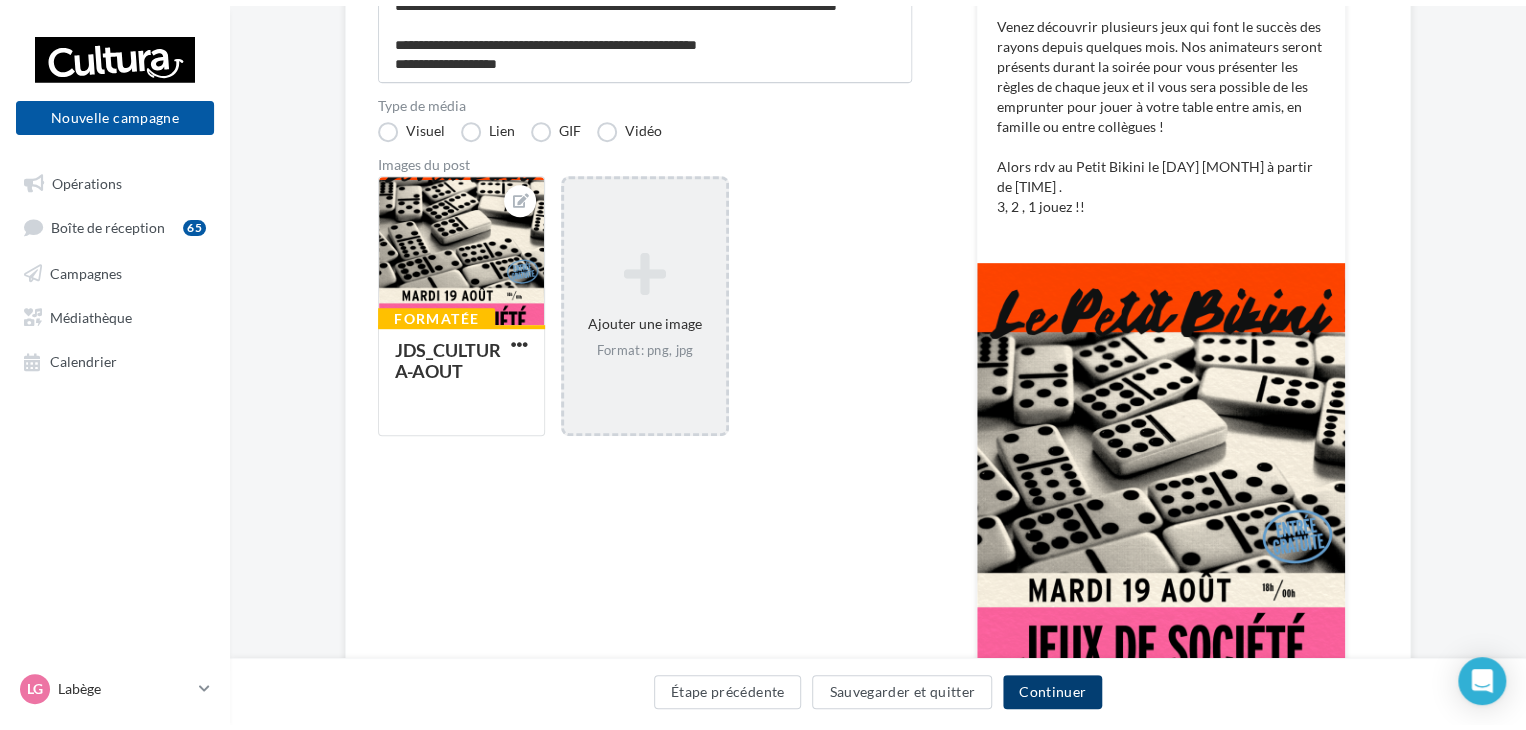 scroll, scrollTop: 0, scrollLeft: 0, axis: both 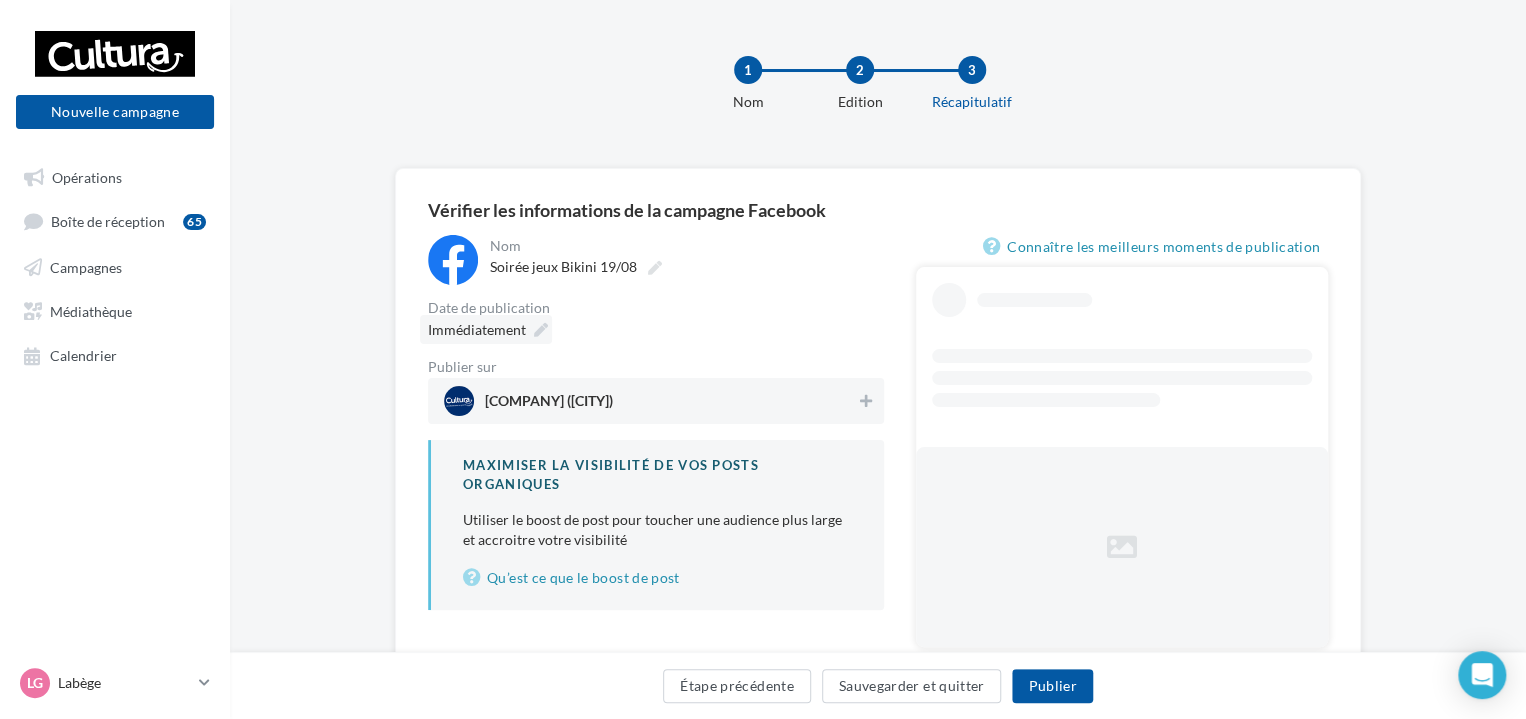 click on "Immédiatement" at bounding box center [486, 329] 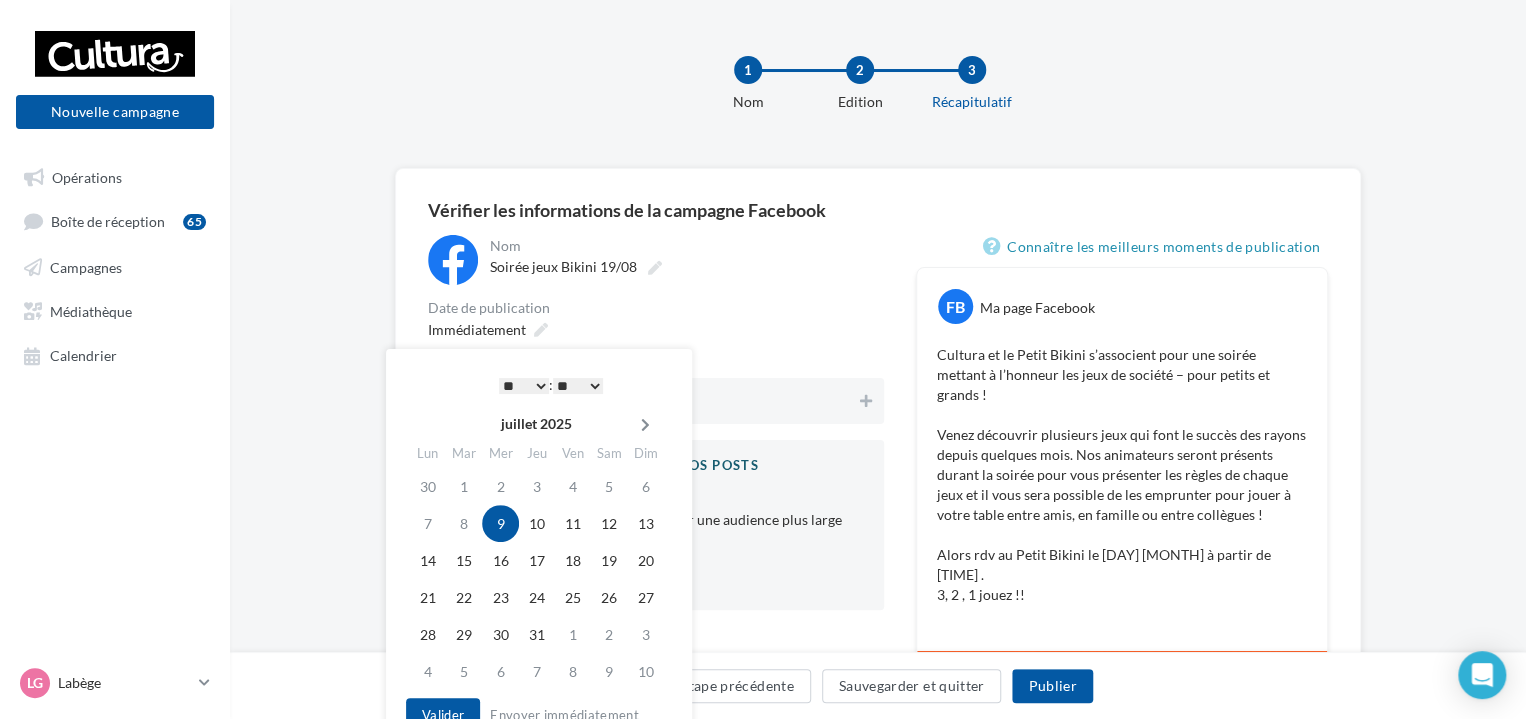 click at bounding box center (645, 425) 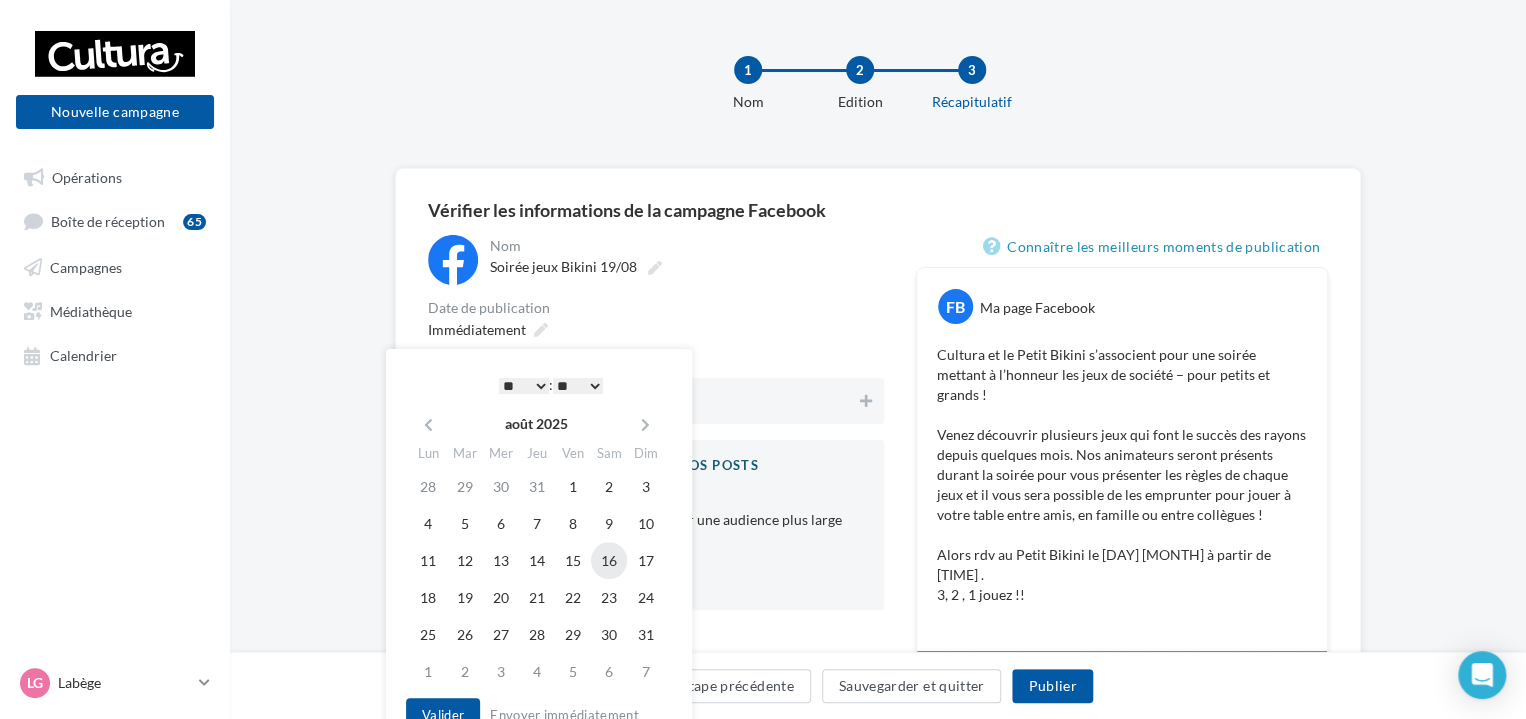 click on "16" at bounding box center [609, 486] 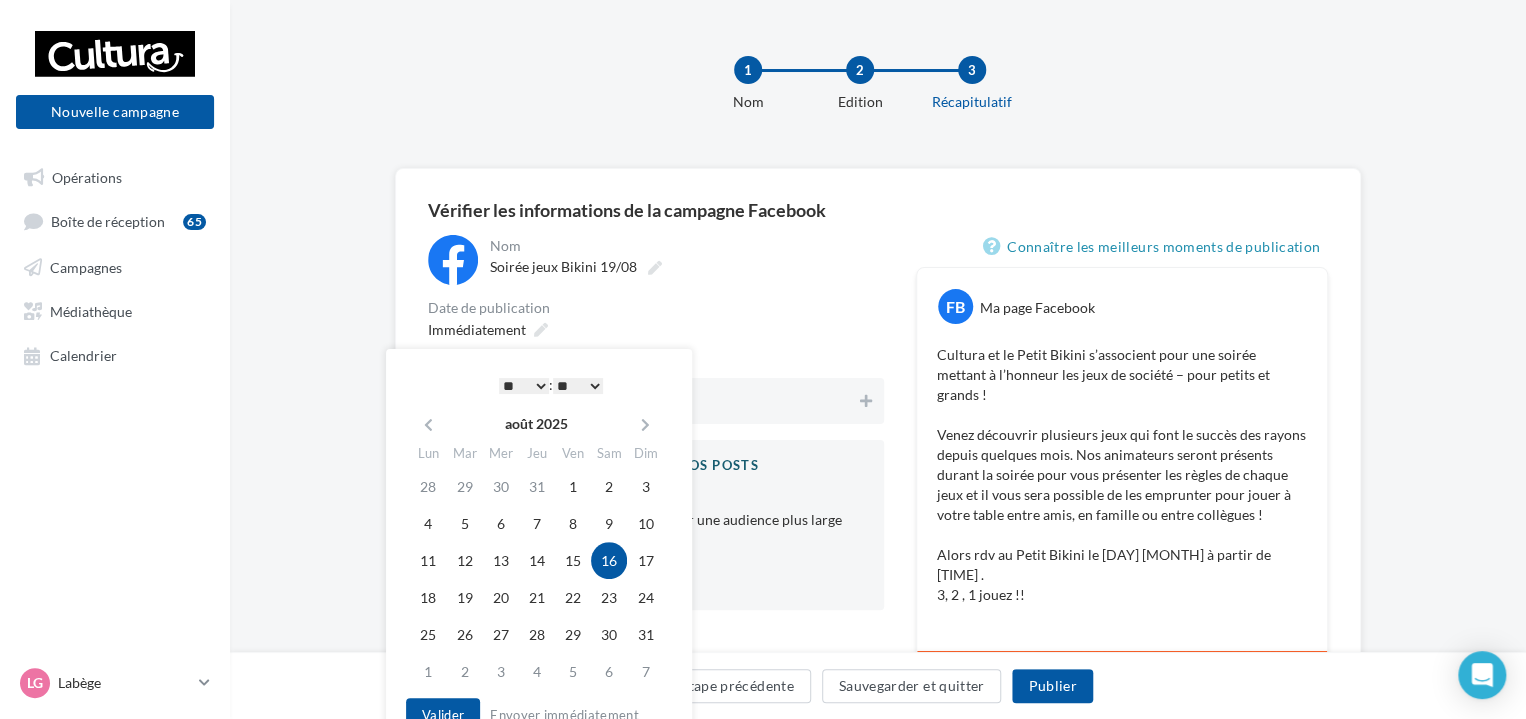 click on "* * * * * * * * * * ** ** ** ** ** ** ** ** ** ** ** ** ** **" at bounding box center (524, 386) 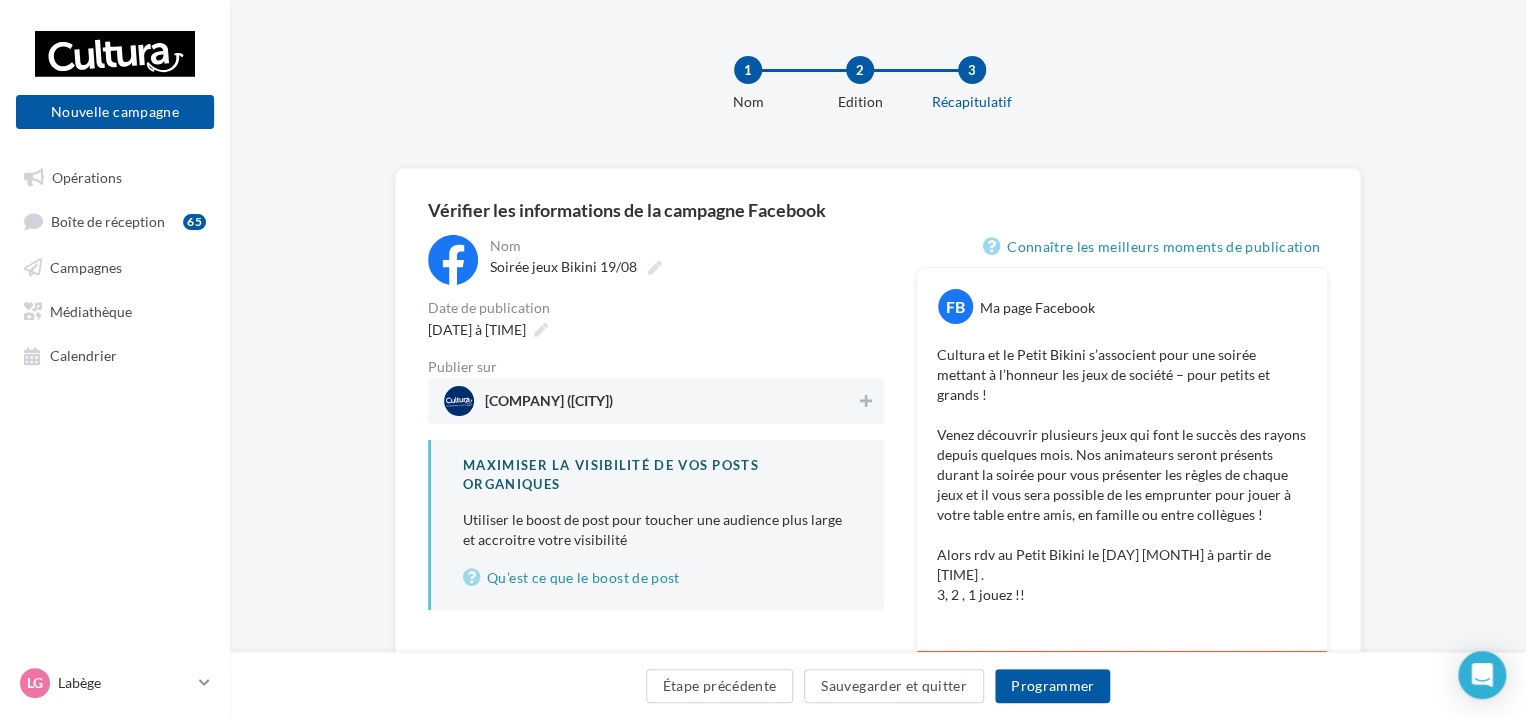click on "Cultura Labège (Labège)" at bounding box center (650, 401) 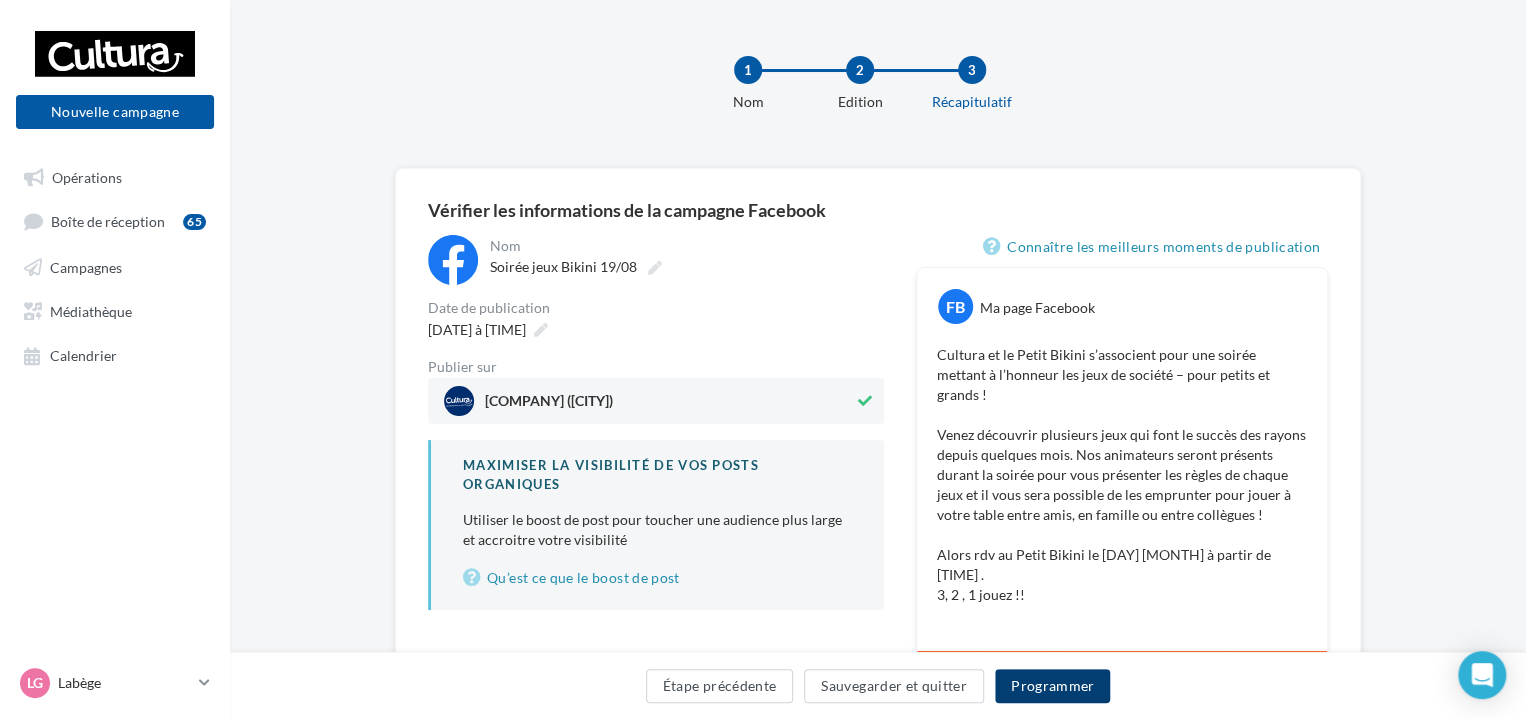 click on "Programmer" at bounding box center (1053, 686) 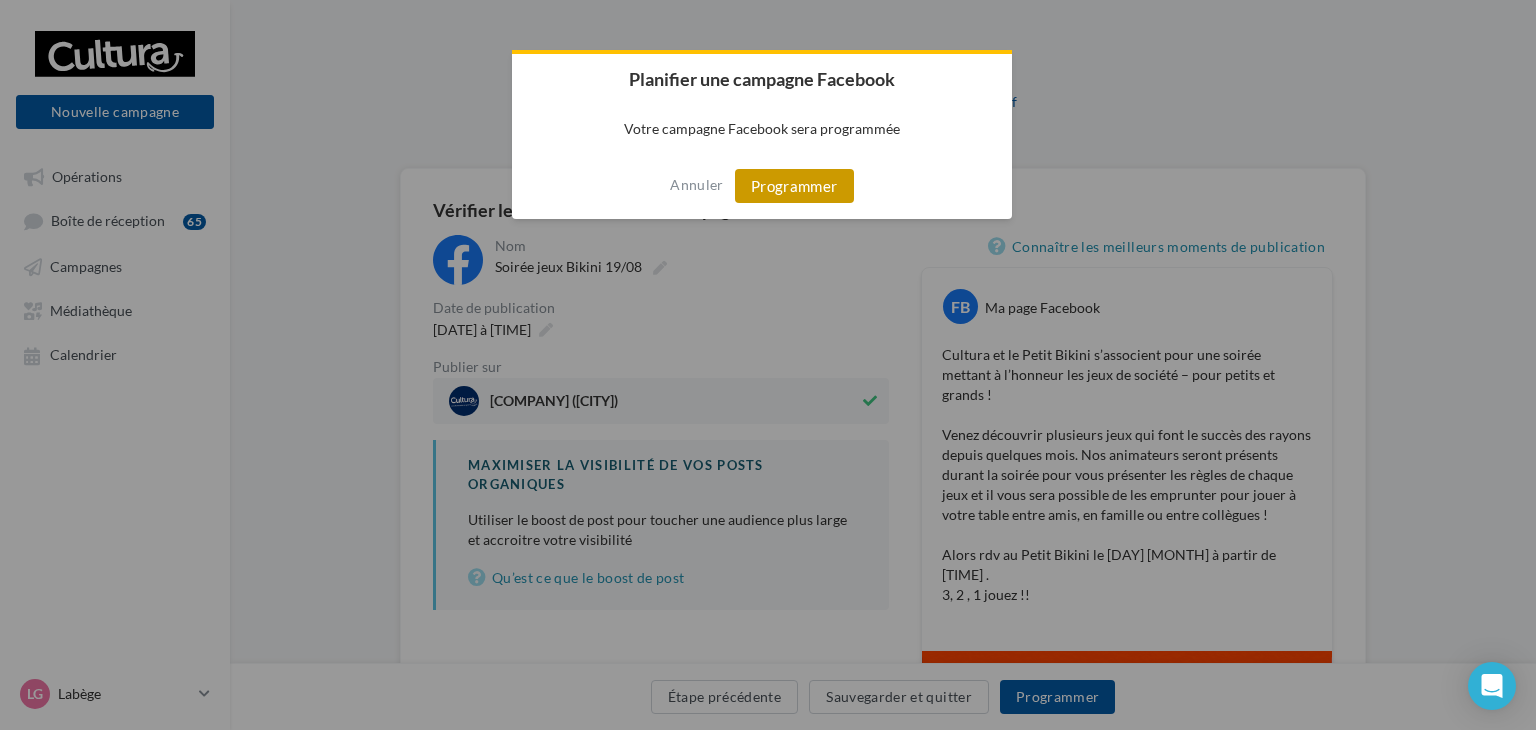 click on "Programmer" at bounding box center (794, 186) 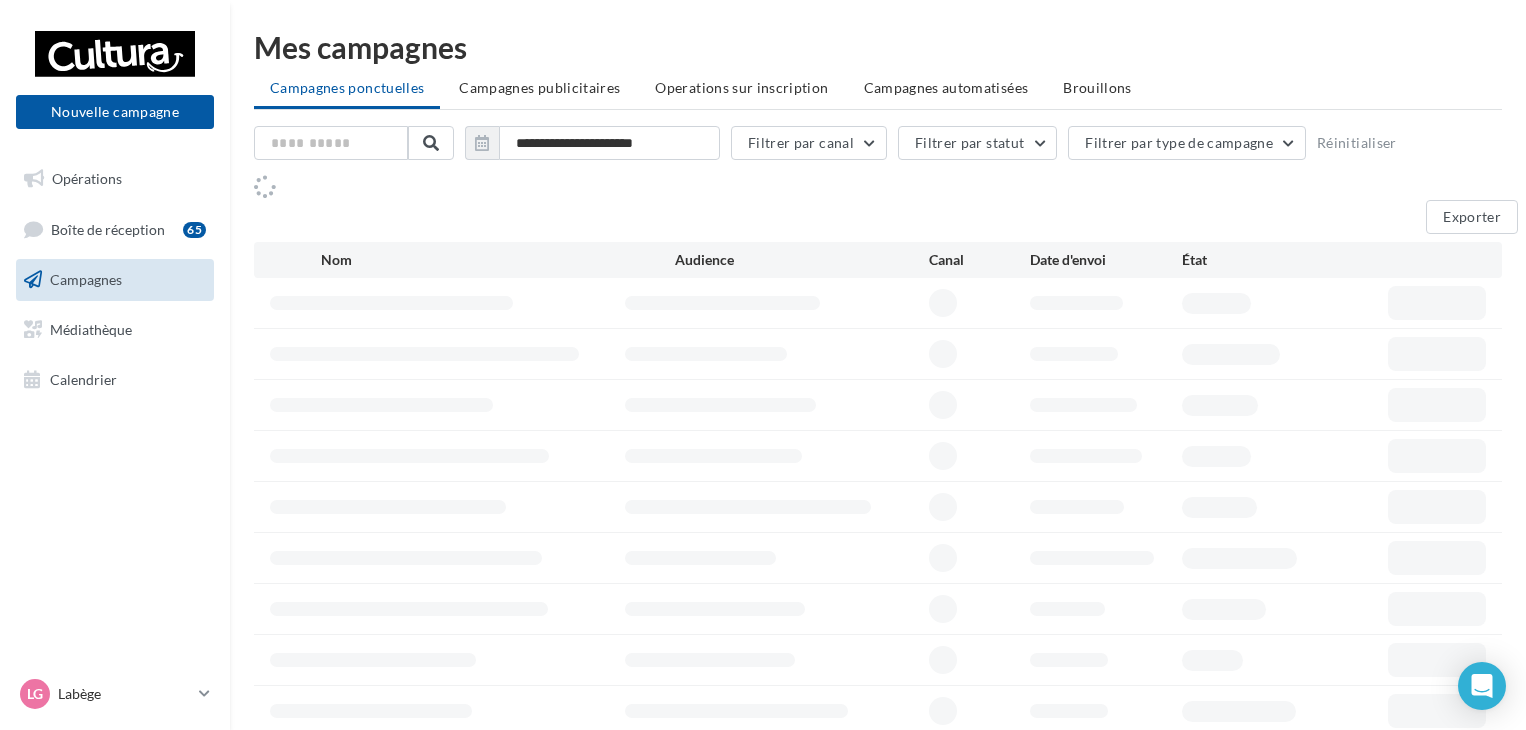 scroll, scrollTop: 0, scrollLeft: 0, axis: both 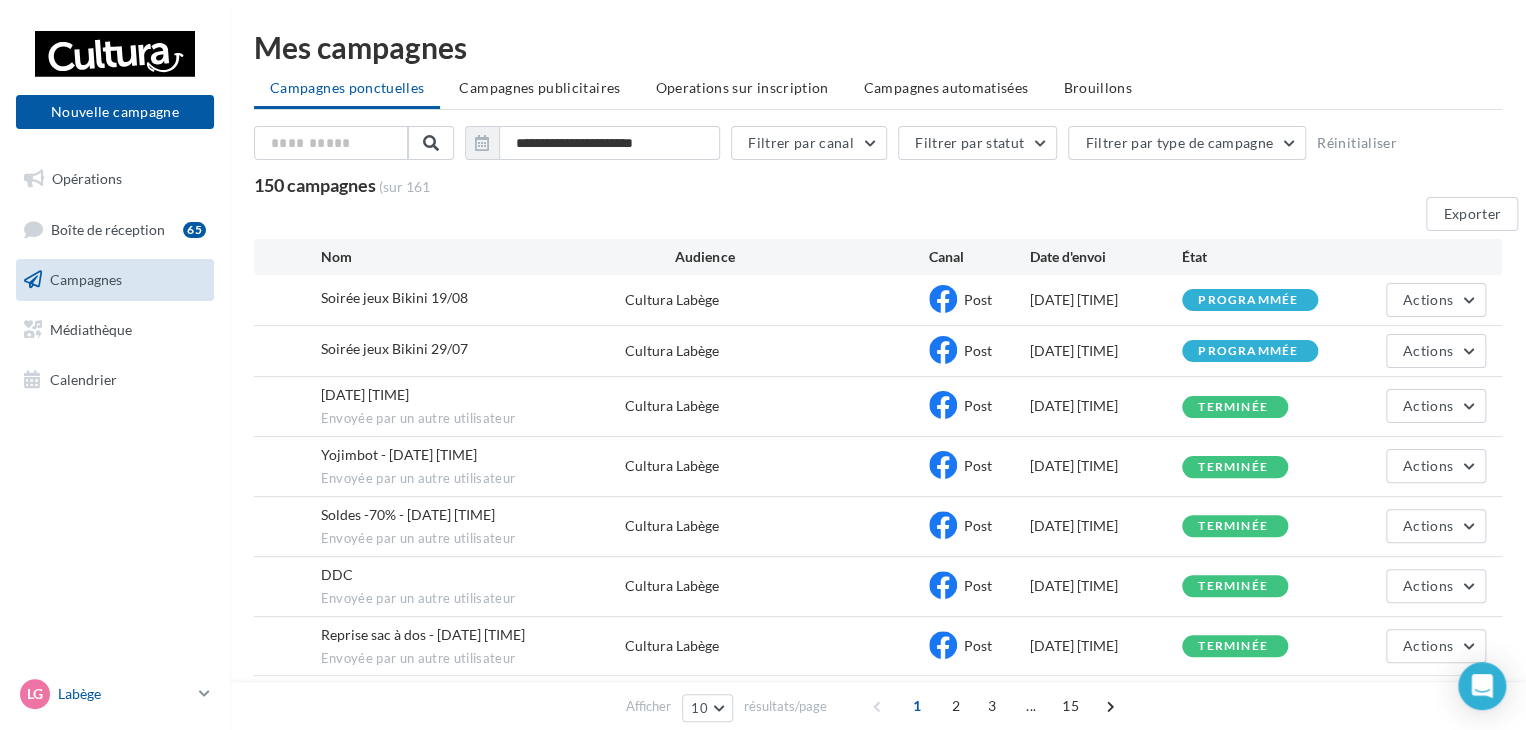 click on "Labège" at bounding box center [124, 694] 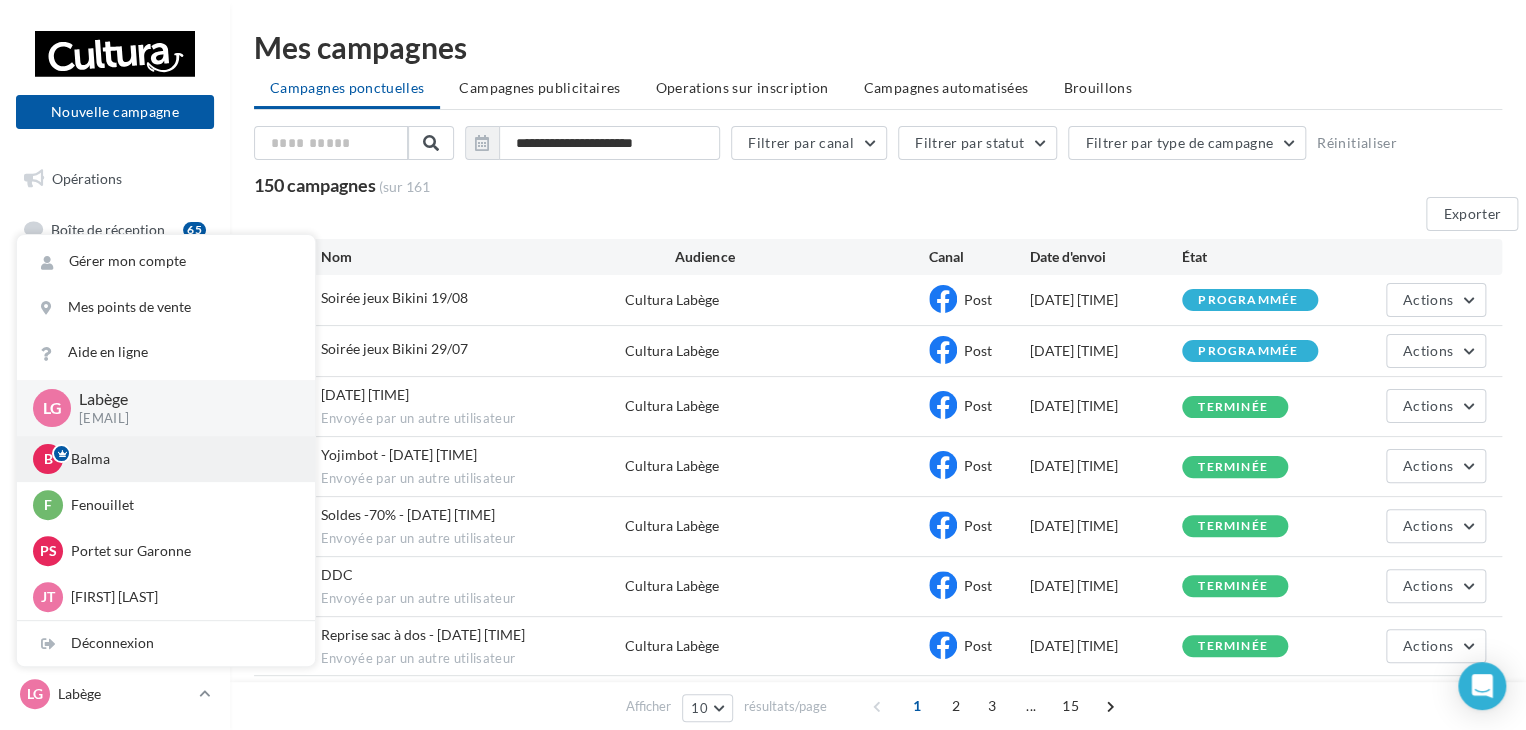 click on "Balma" at bounding box center [181, 459] 